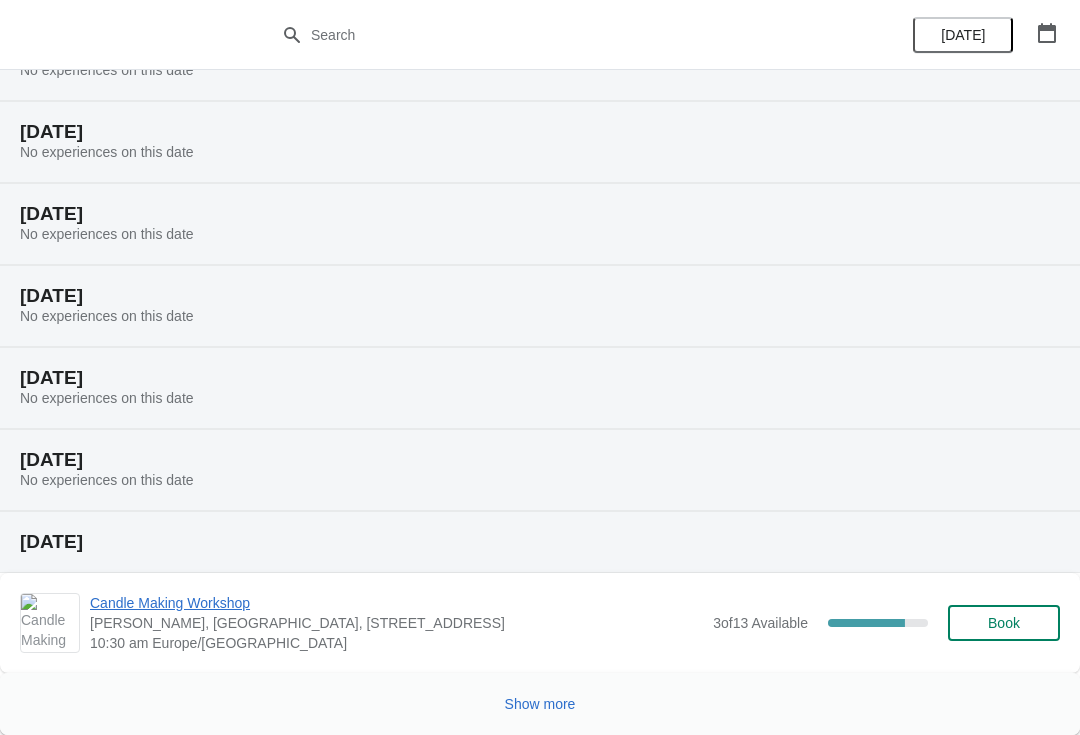 scroll, scrollTop: 266, scrollLeft: 0, axis: vertical 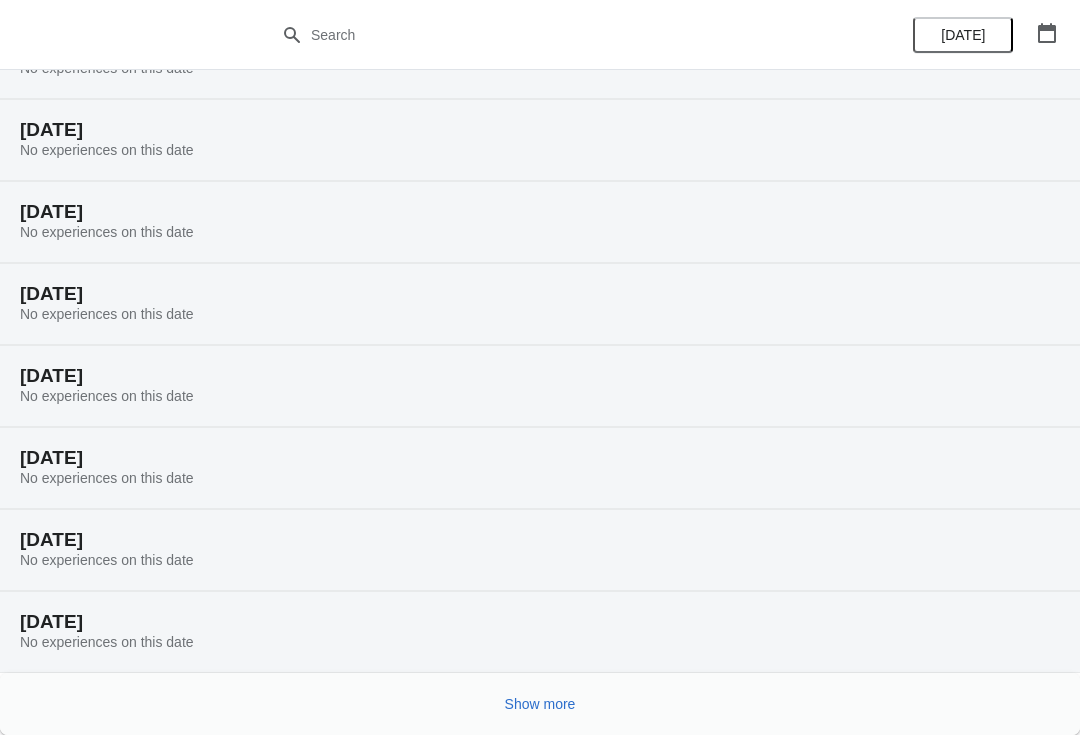click on "Show more" at bounding box center [540, 704] 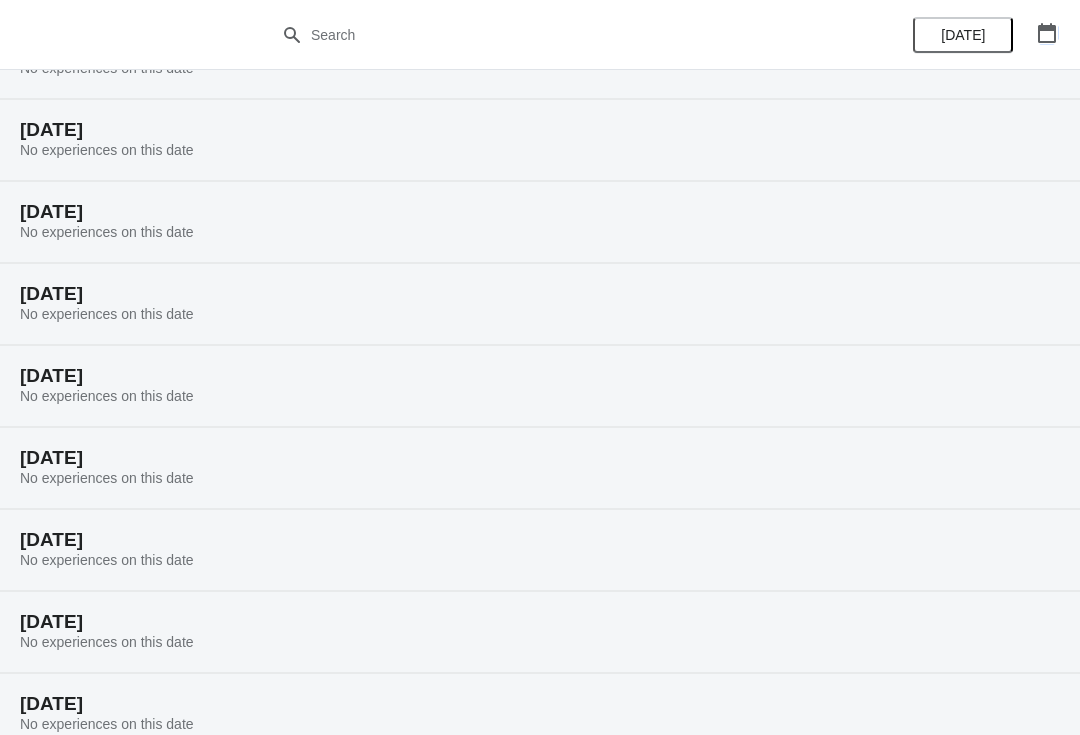 click 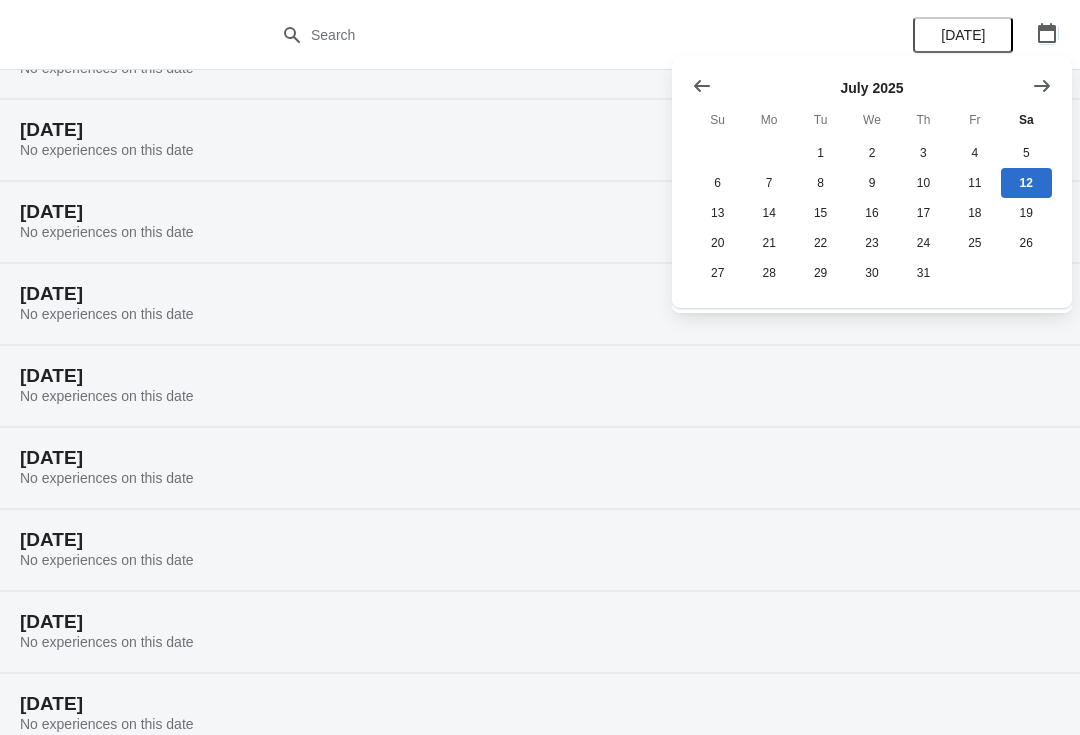 click 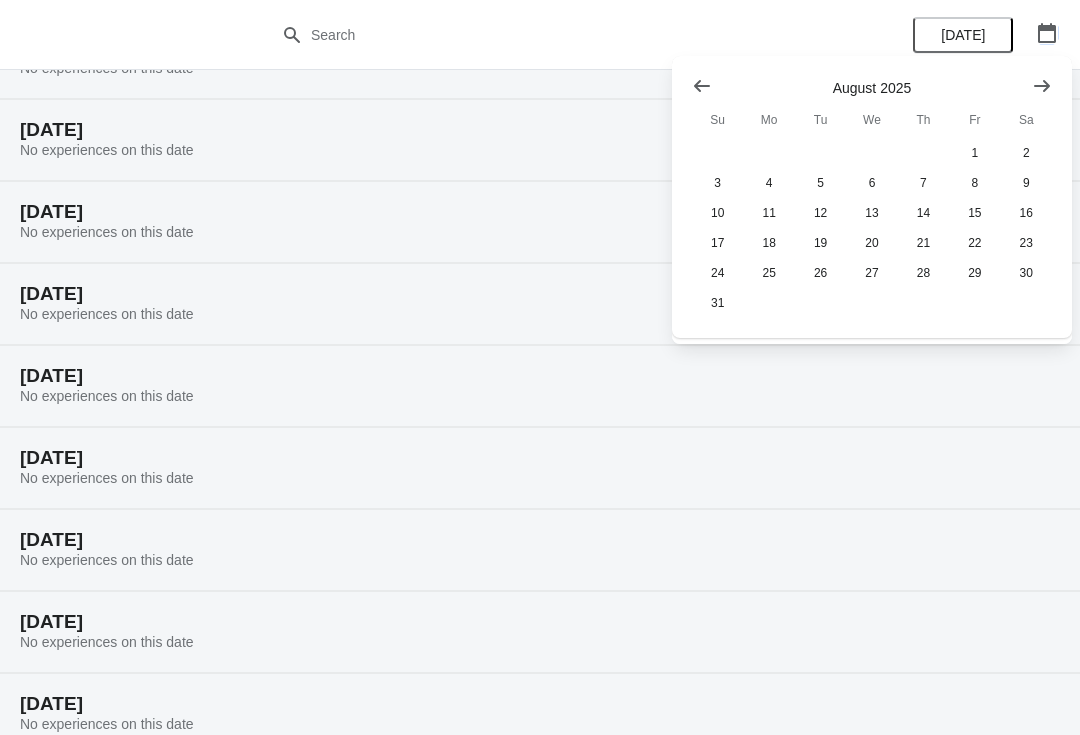 click 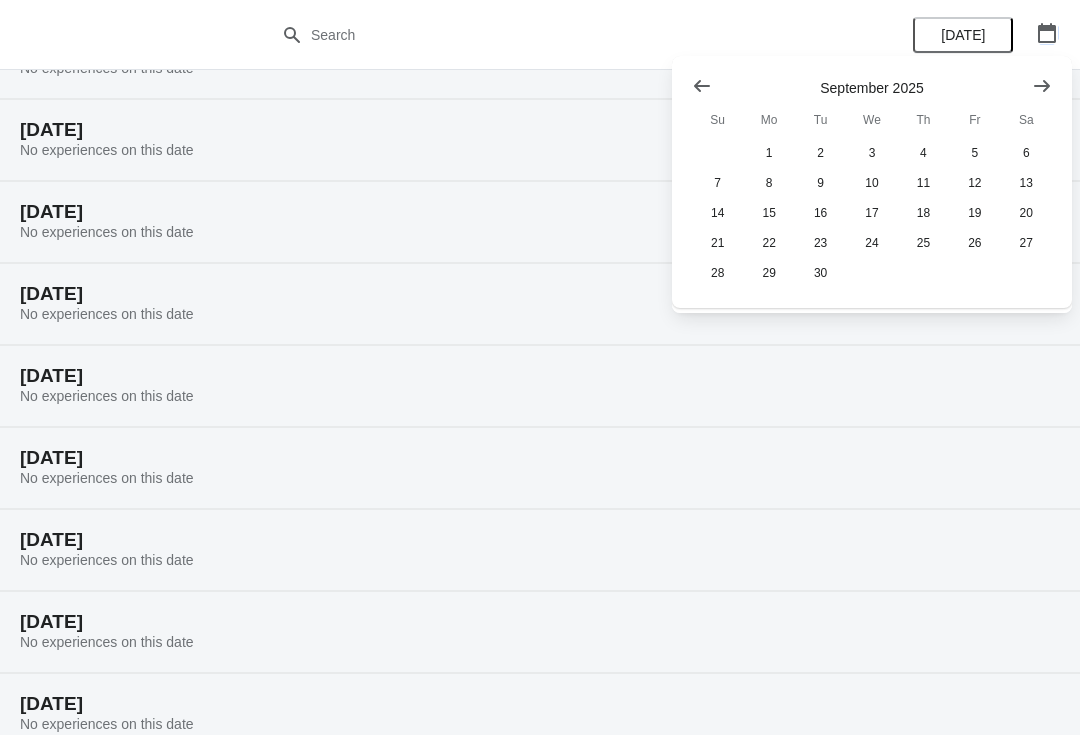 click 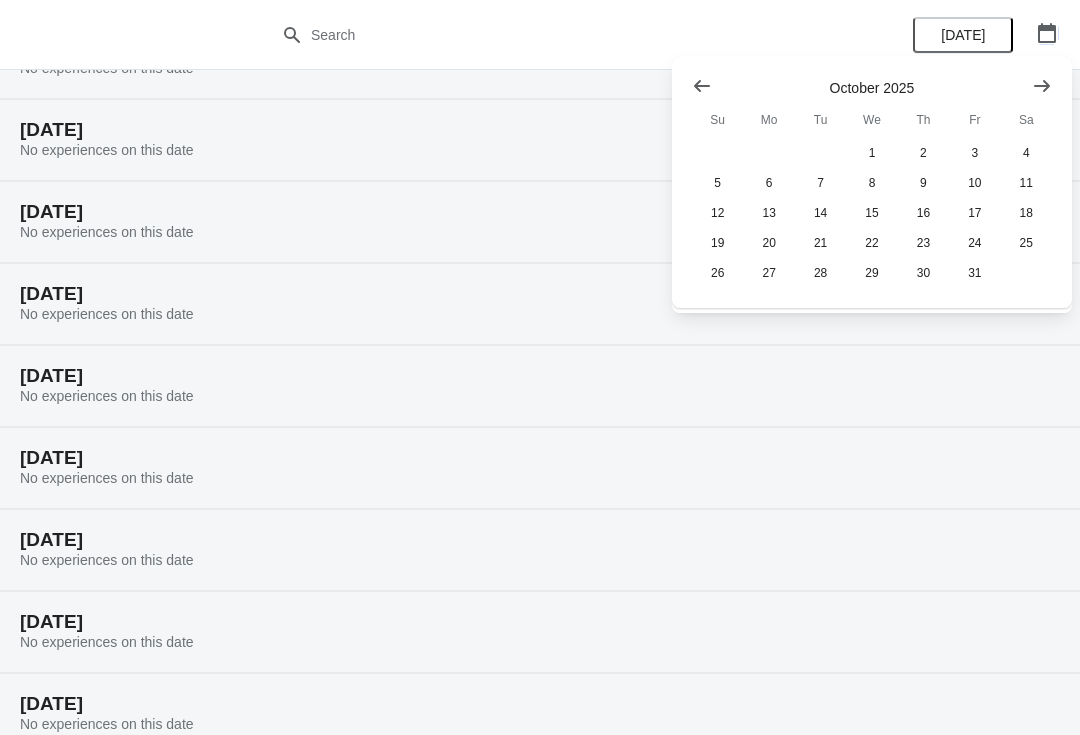 click 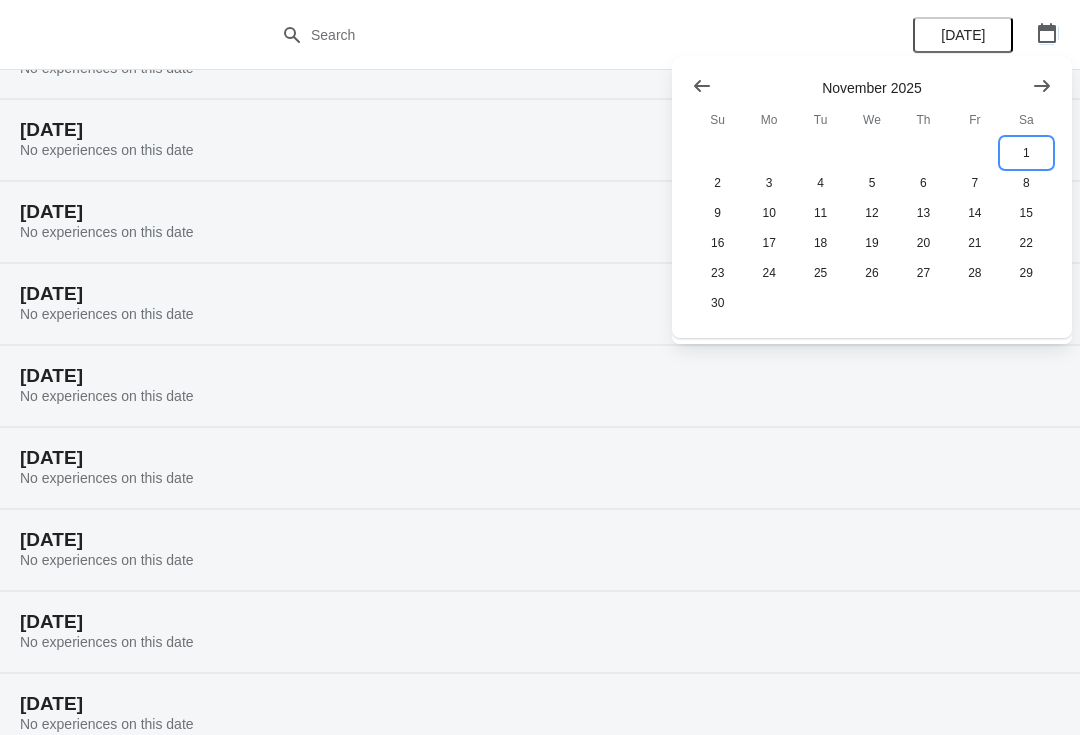 click on "1" at bounding box center [1026, 153] 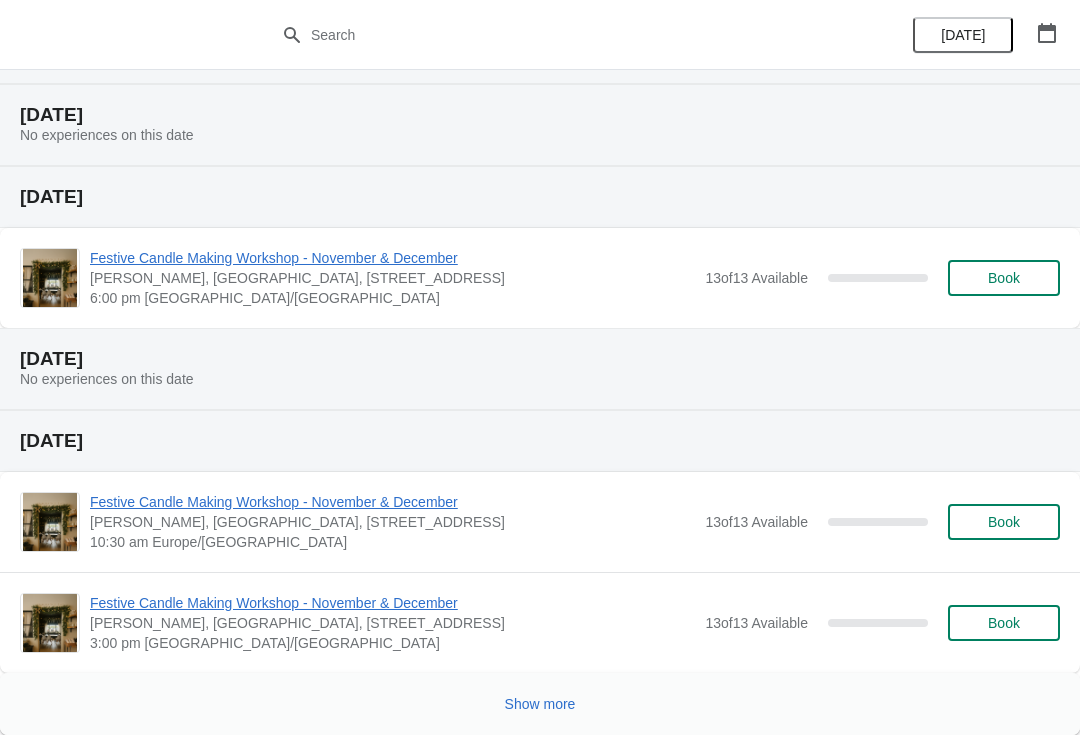 scroll, scrollTop: 548, scrollLeft: 0, axis: vertical 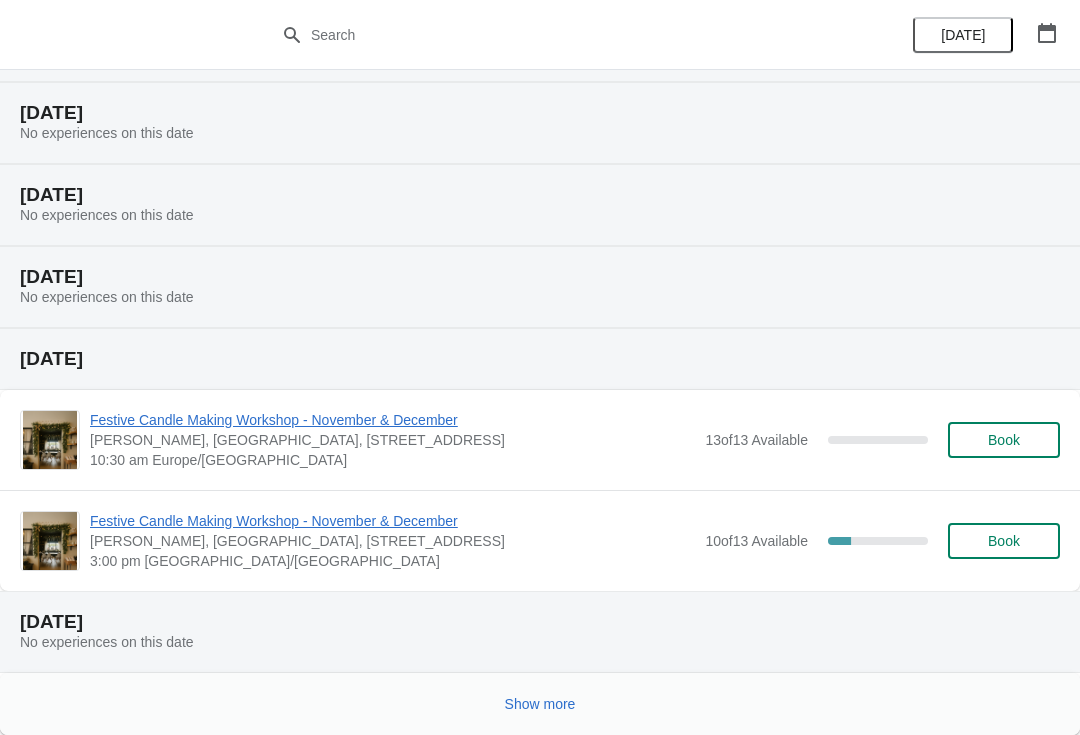 click on "Show more" at bounding box center (540, 704) 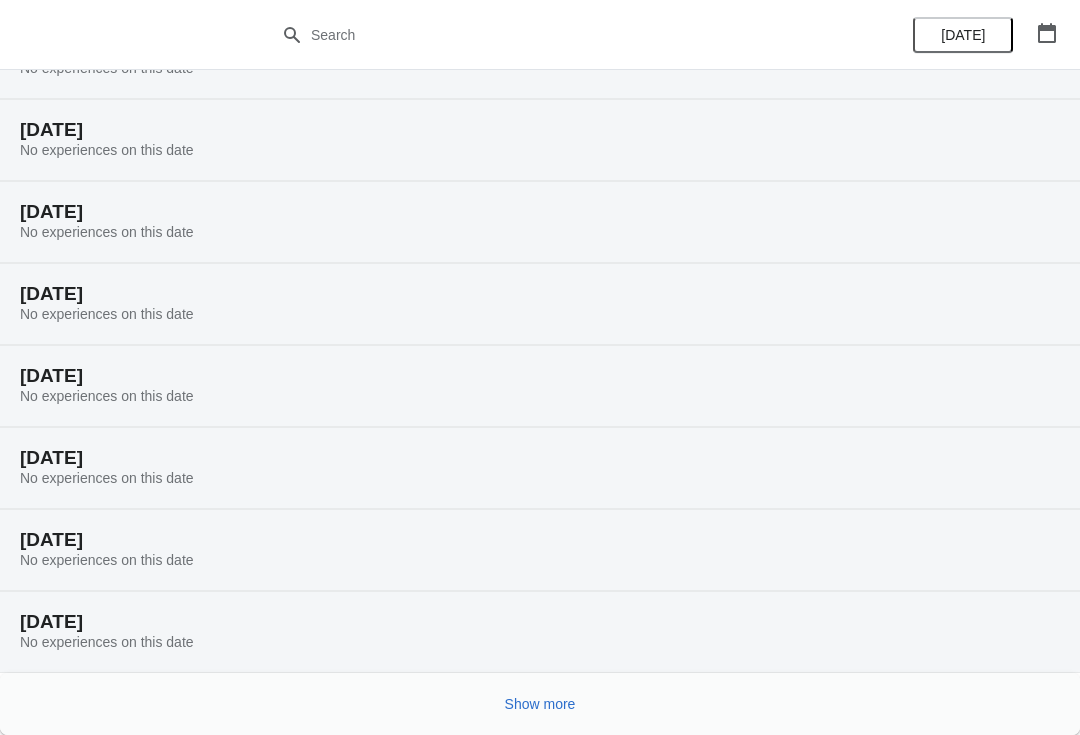 scroll, scrollTop: 2041, scrollLeft: 0, axis: vertical 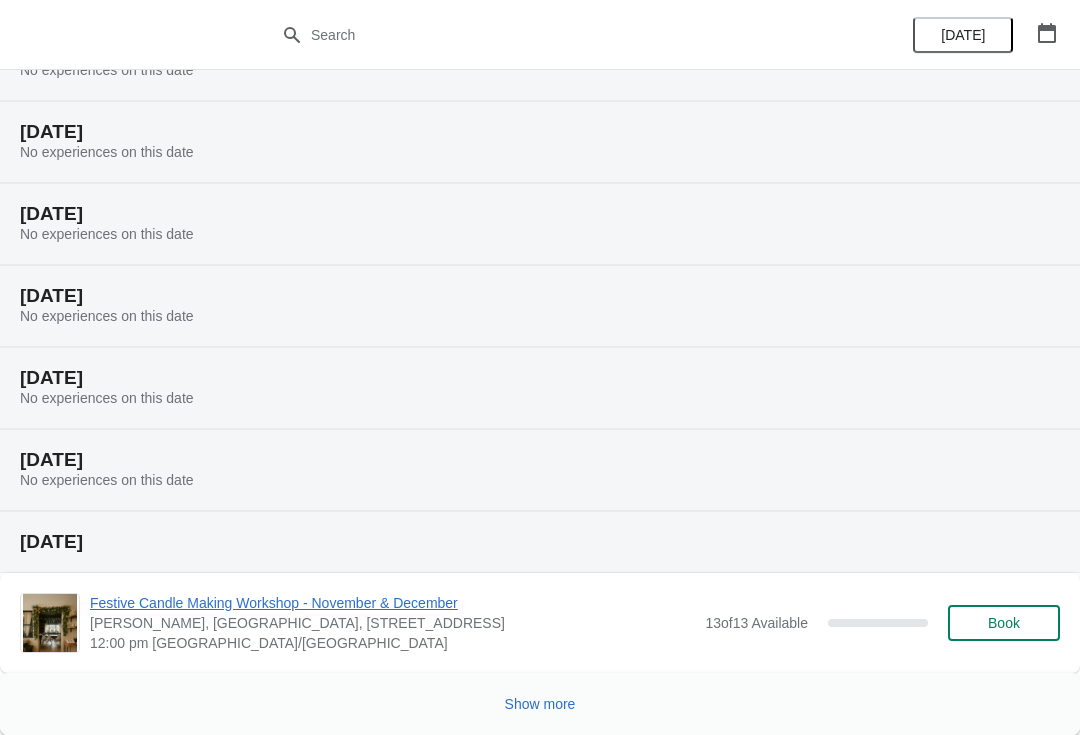 click on "Show more" at bounding box center (540, 704) 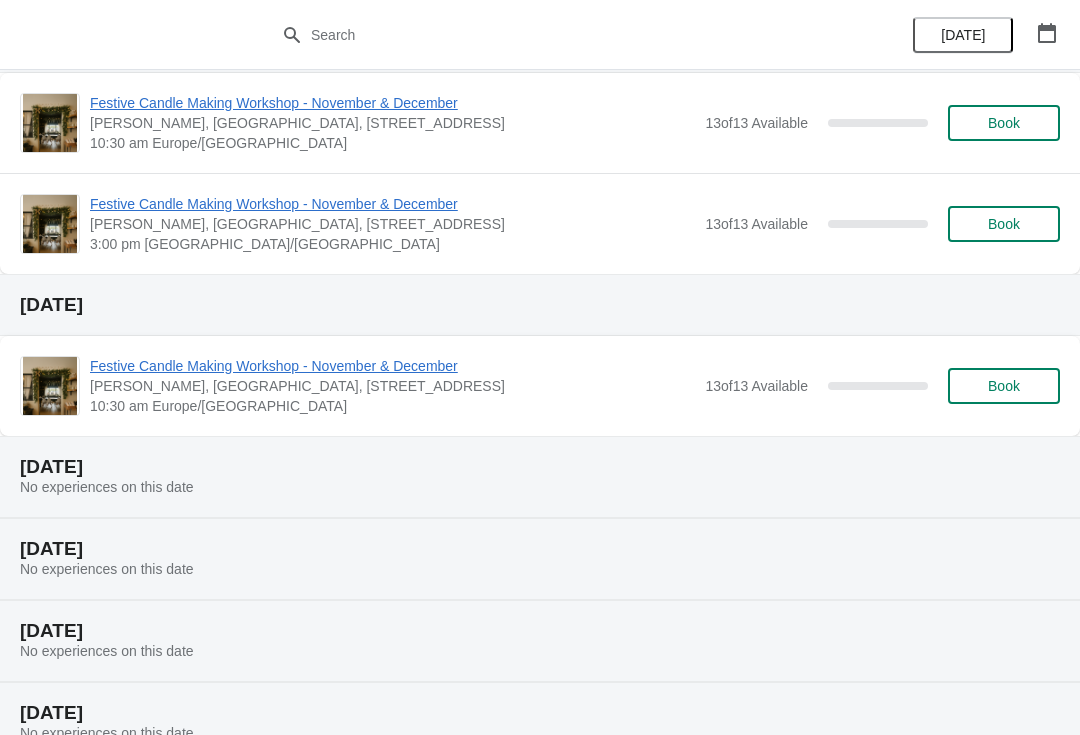 scroll, scrollTop: 4329, scrollLeft: 0, axis: vertical 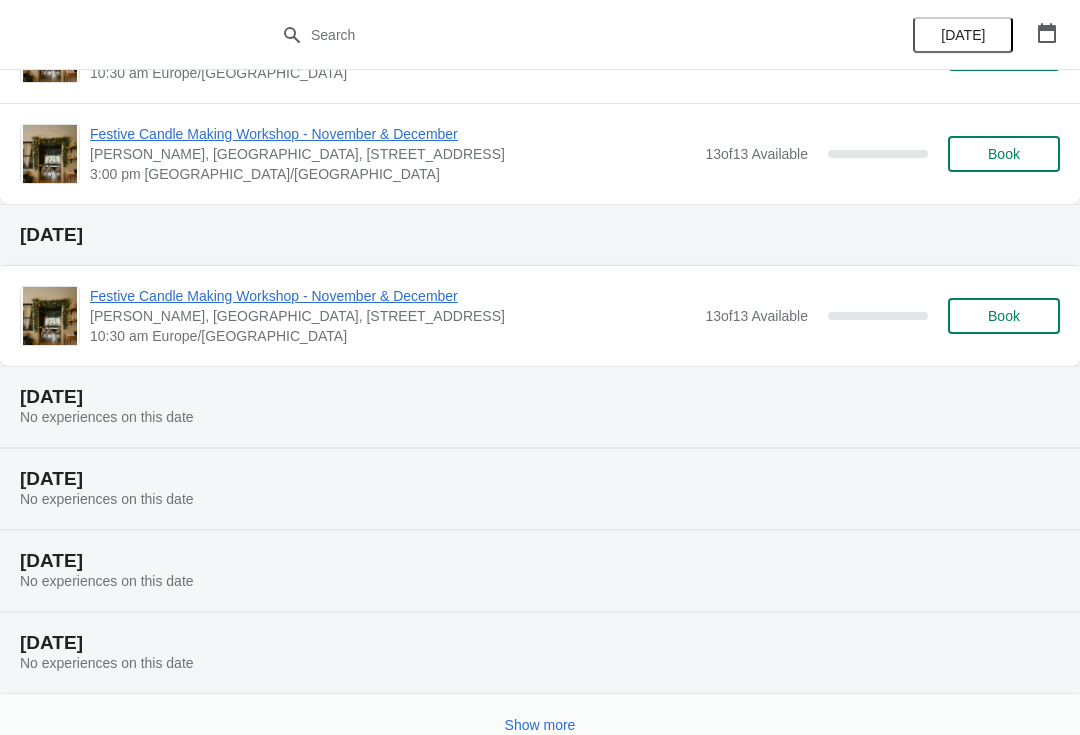 click on "Show more" at bounding box center [540, 725] 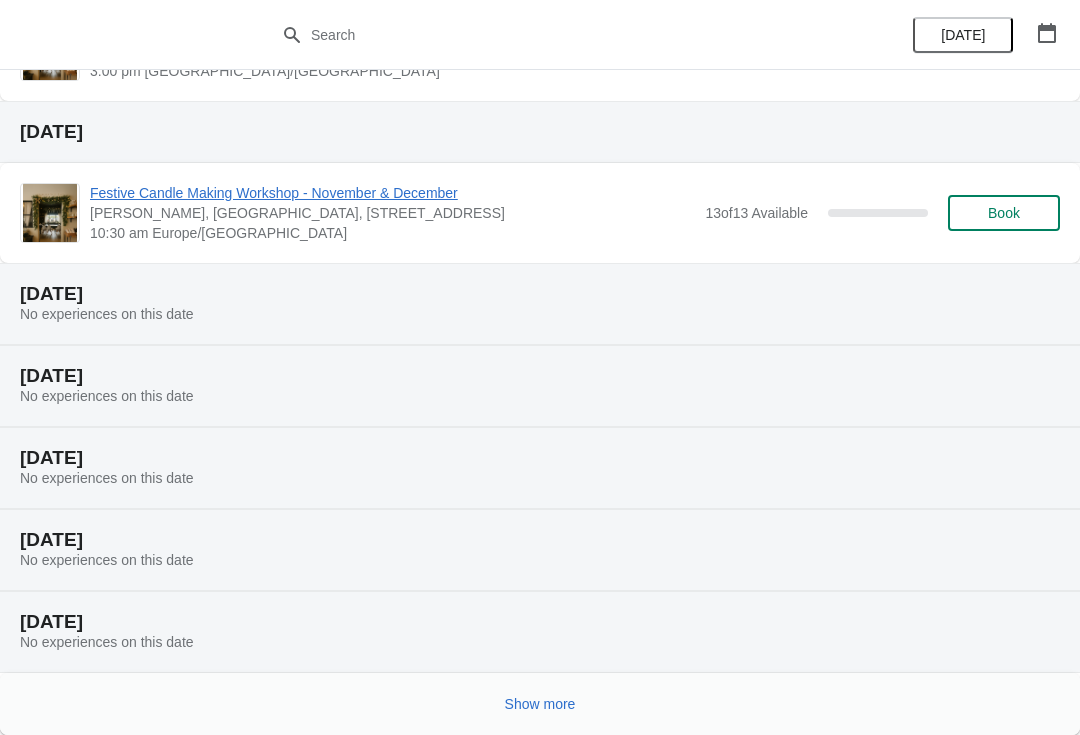 scroll, scrollTop: 5347, scrollLeft: 0, axis: vertical 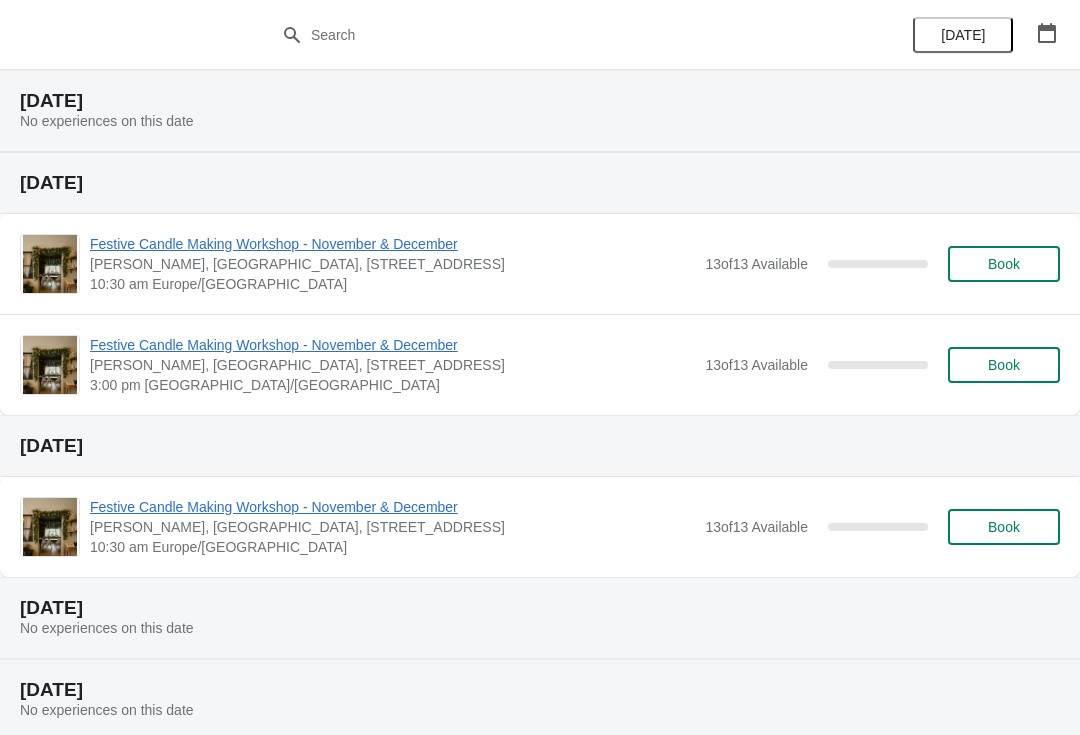 click on "Book" at bounding box center [1004, 365] 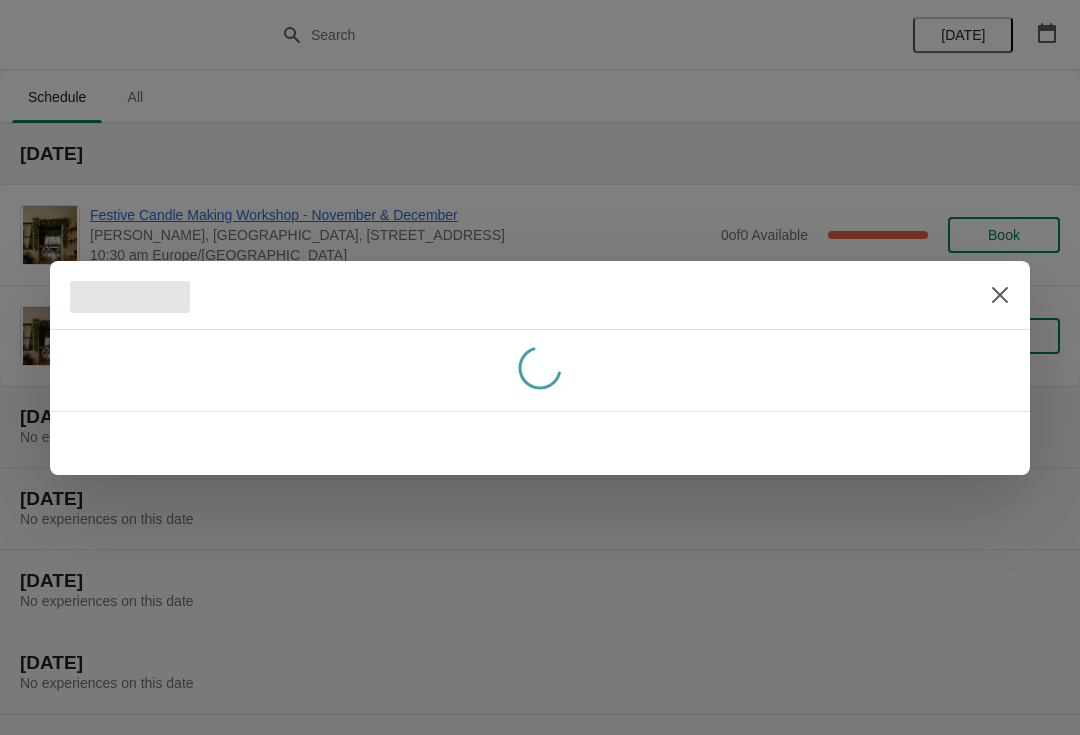scroll, scrollTop: 4118, scrollLeft: 0, axis: vertical 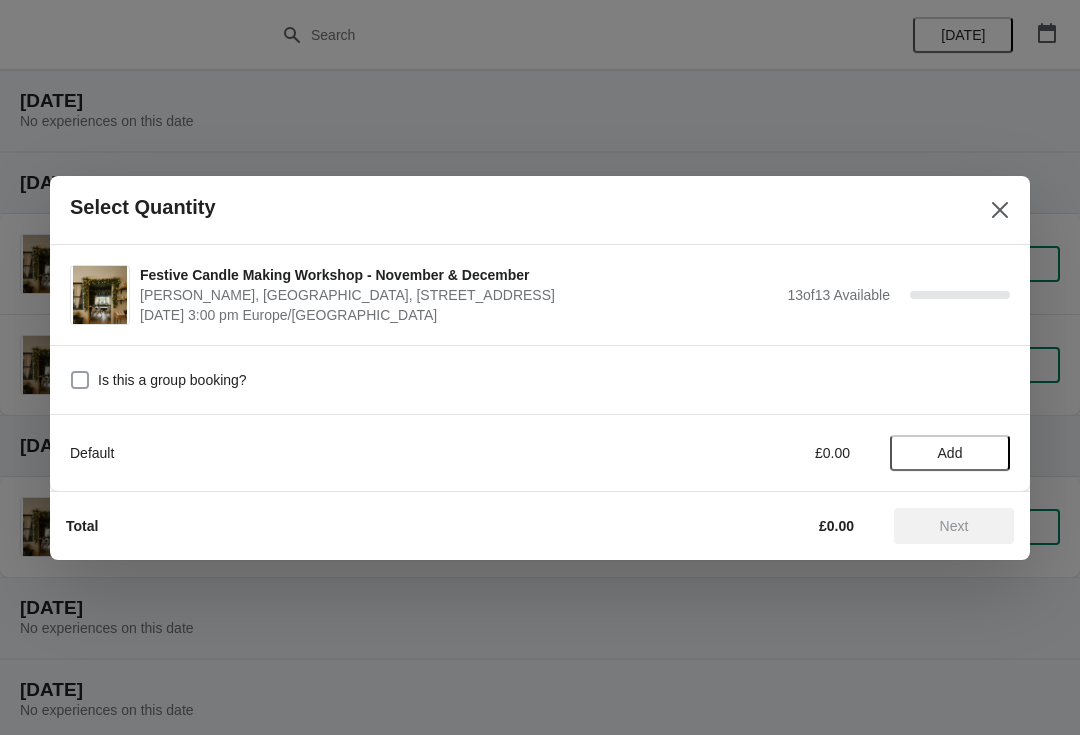 click on "Is this a group booking?" at bounding box center [158, 380] 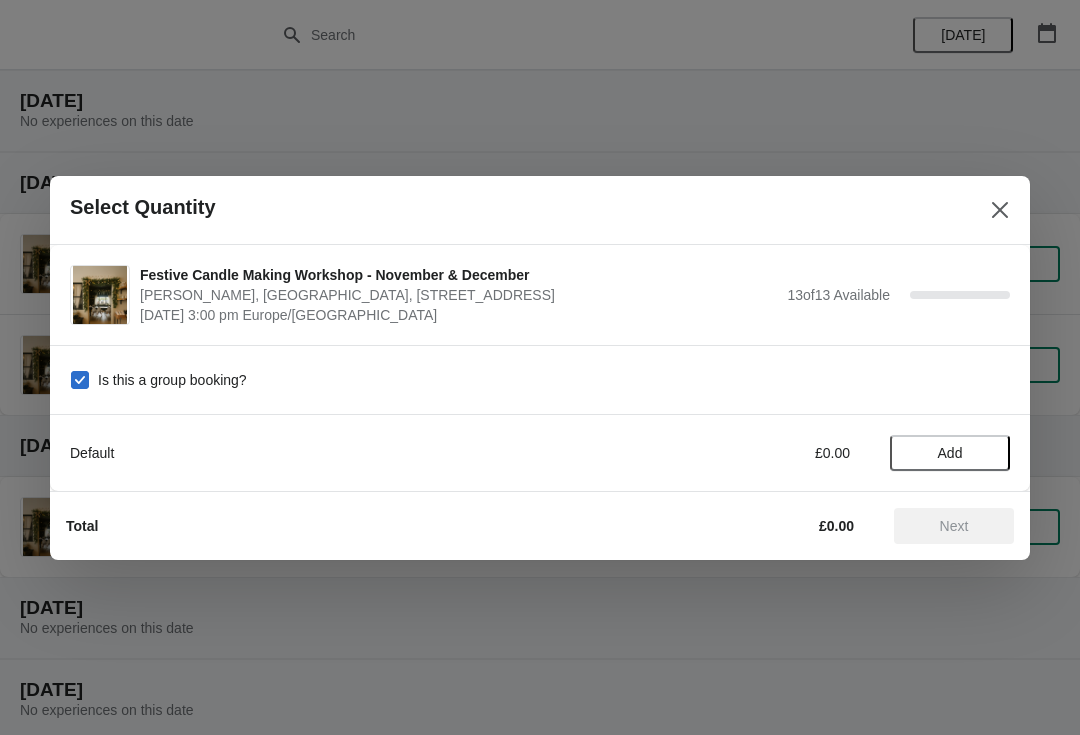 checkbox on "true" 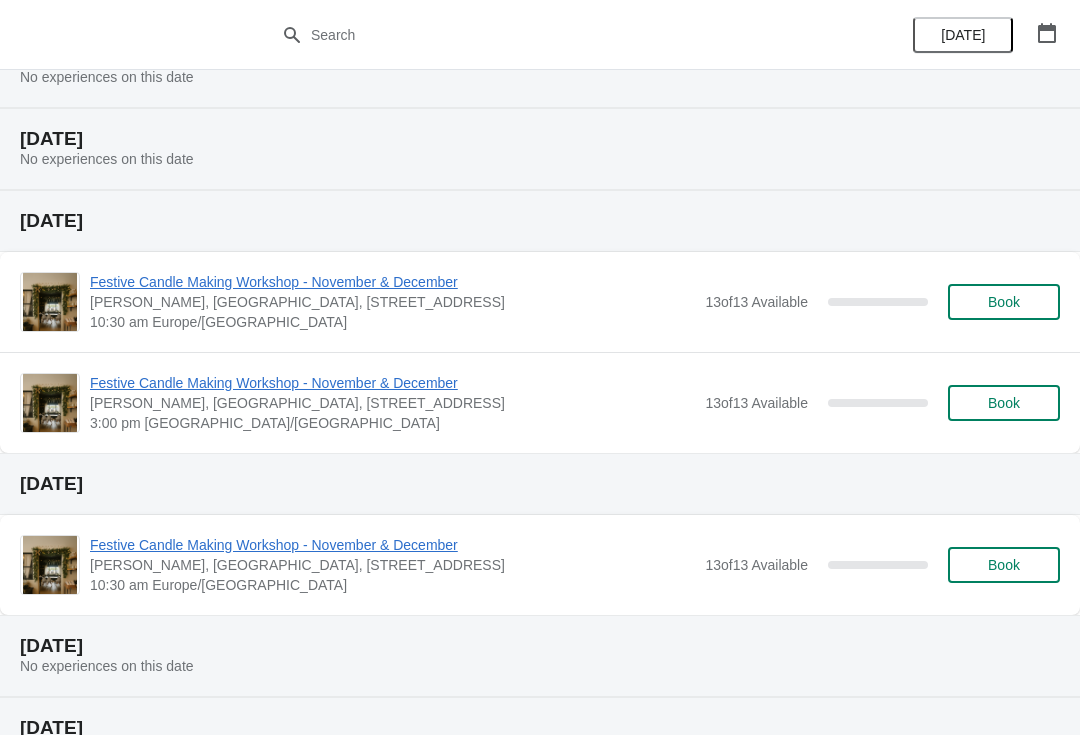 scroll, scrollTop: 4076, scrollLeft: 0, axis: vertical 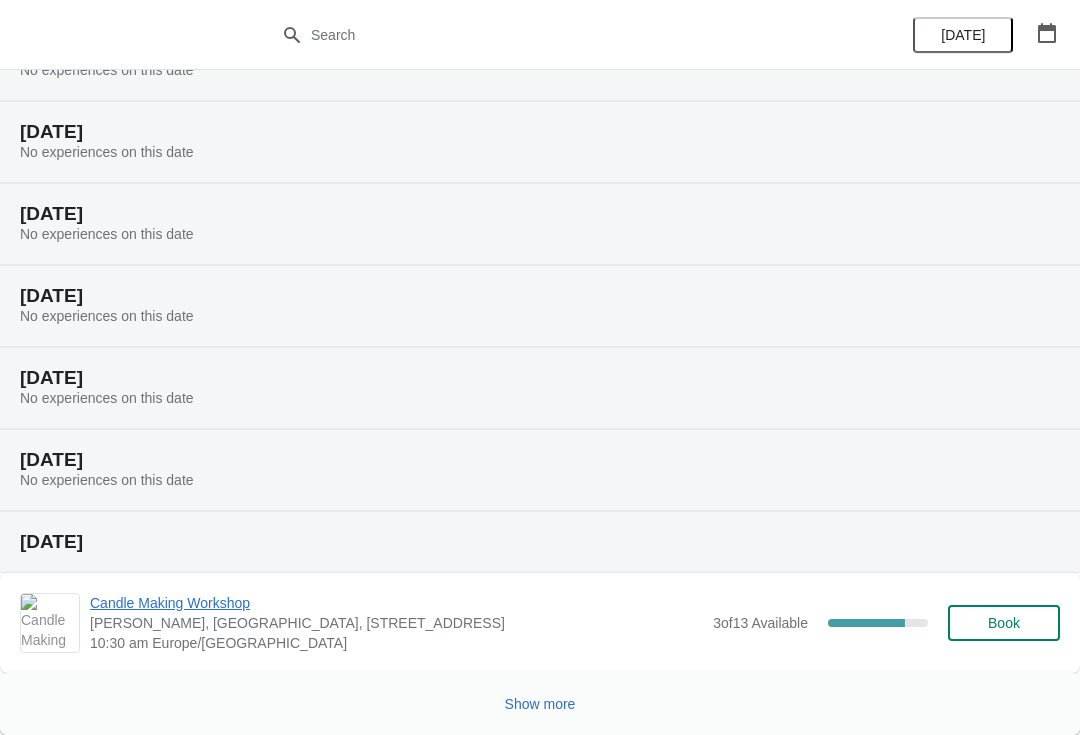 click at bounding box center [1047, 33] 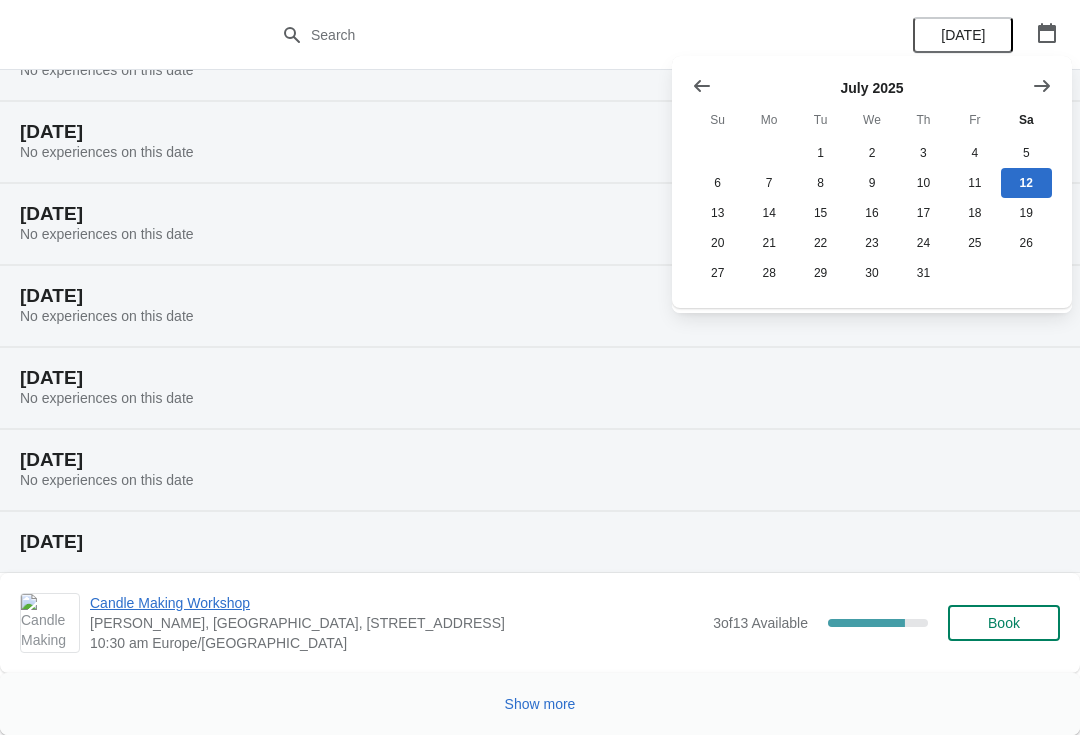 click 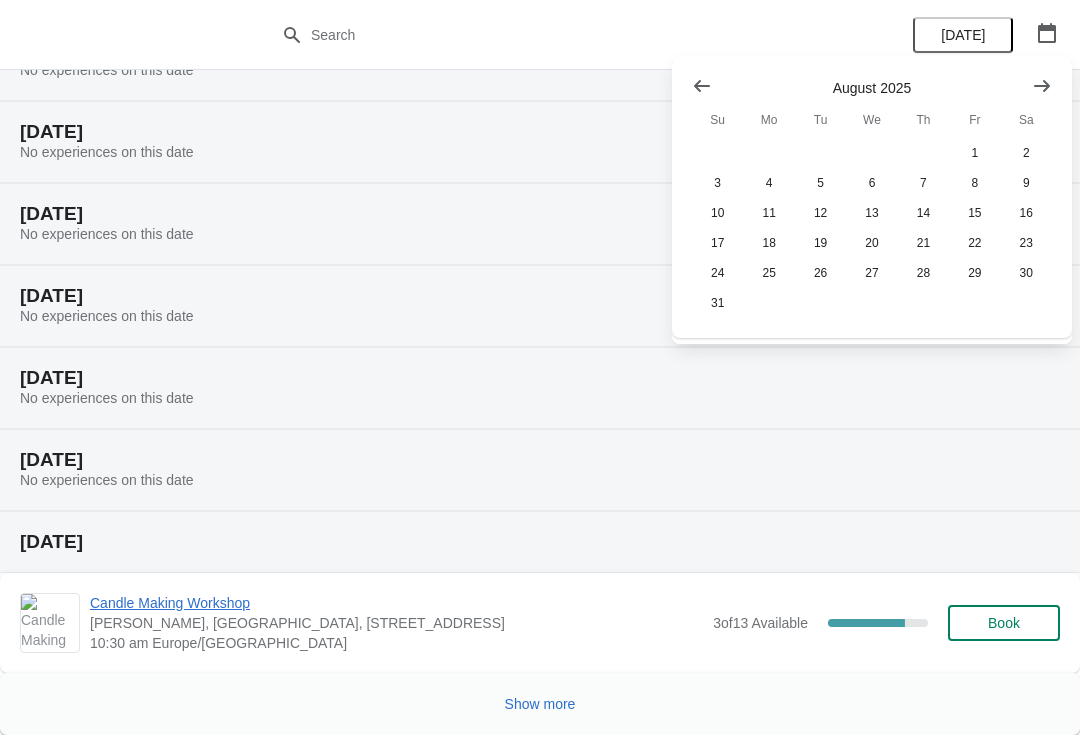 click 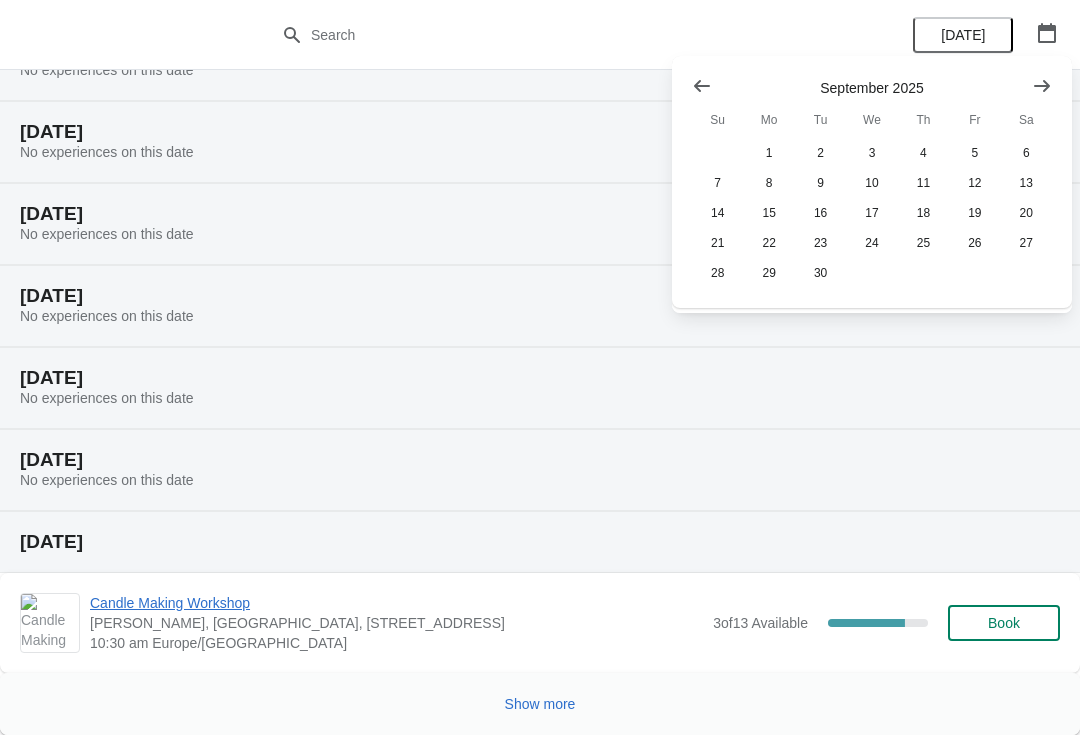 click 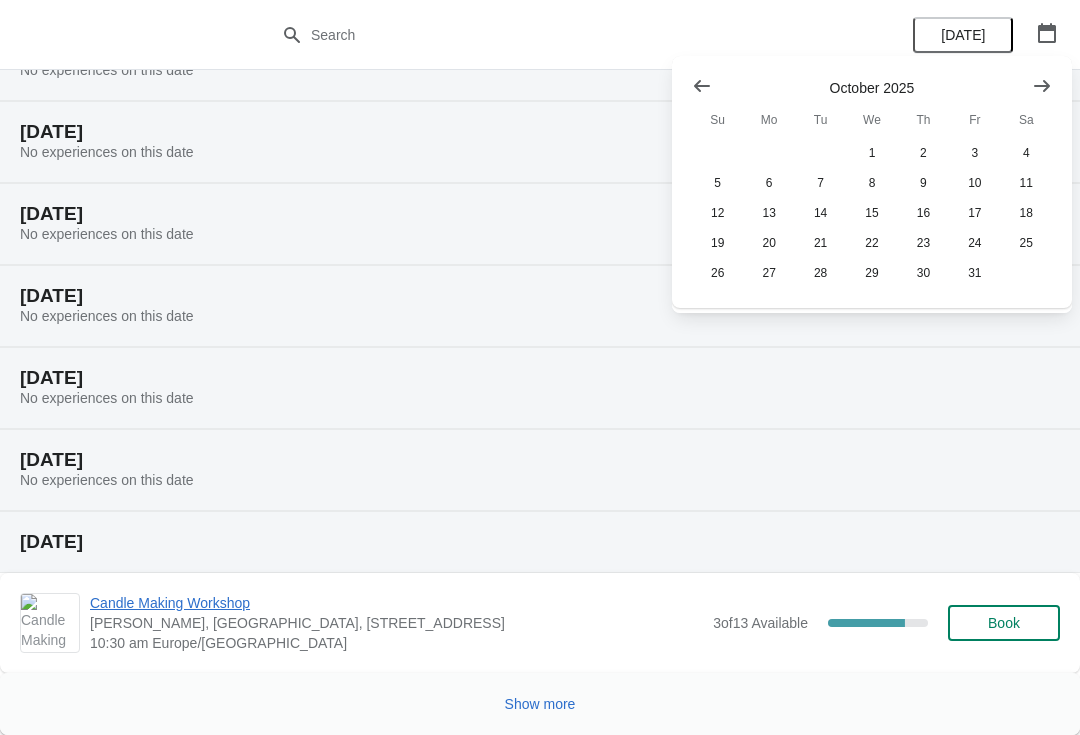 click 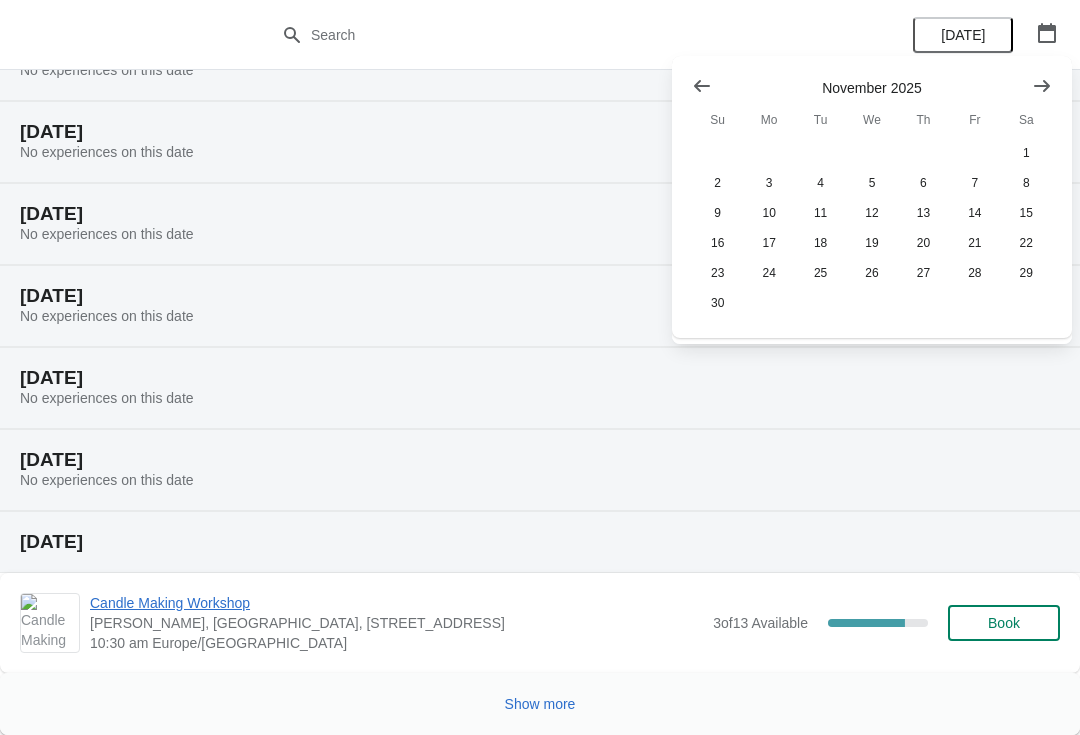 click at bounding box center [1042, 86] 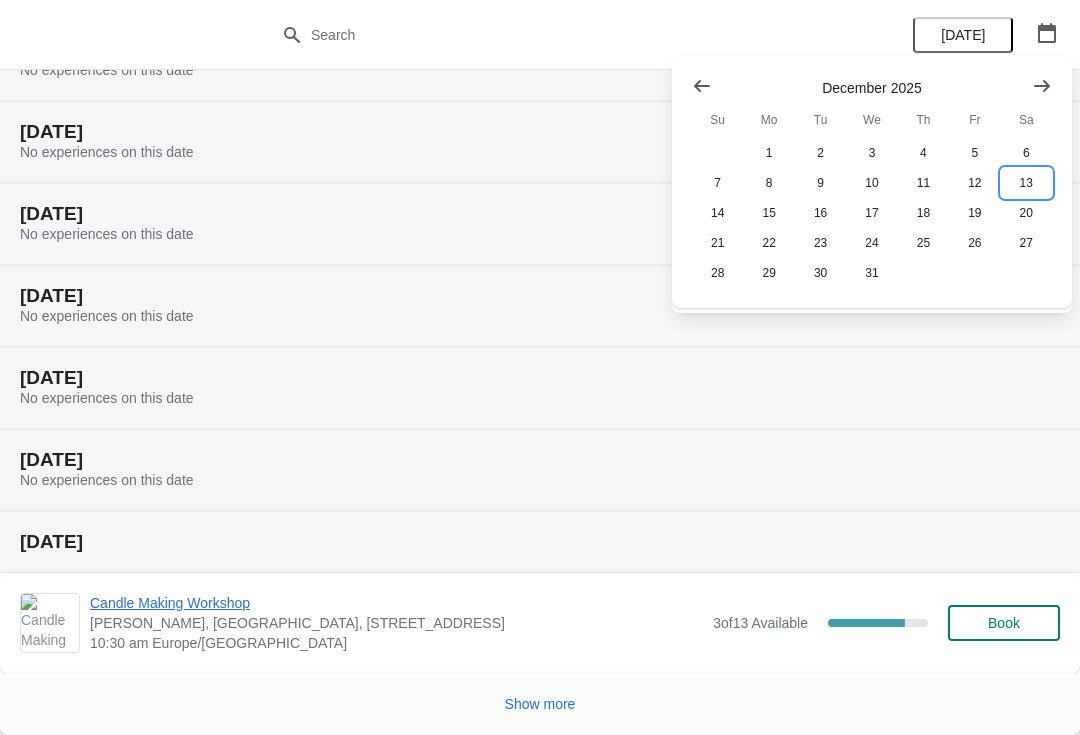 click on "13" at bounding box center (1026, 183) 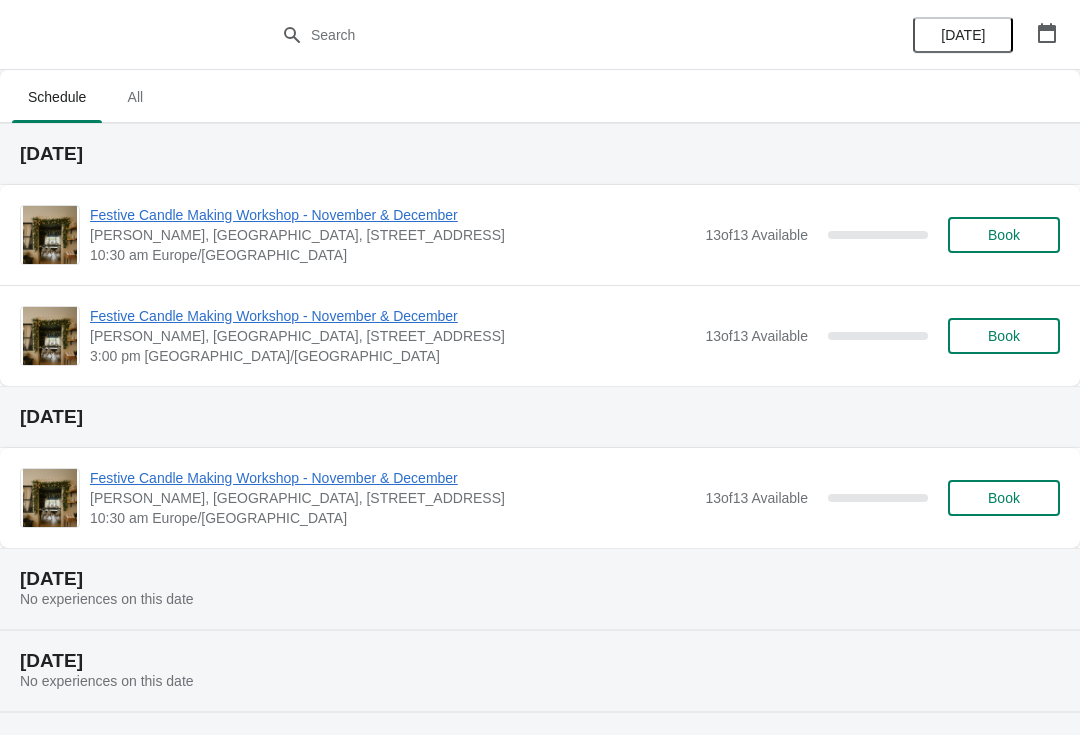 click on "Book" at bounding box center [1004, 336] 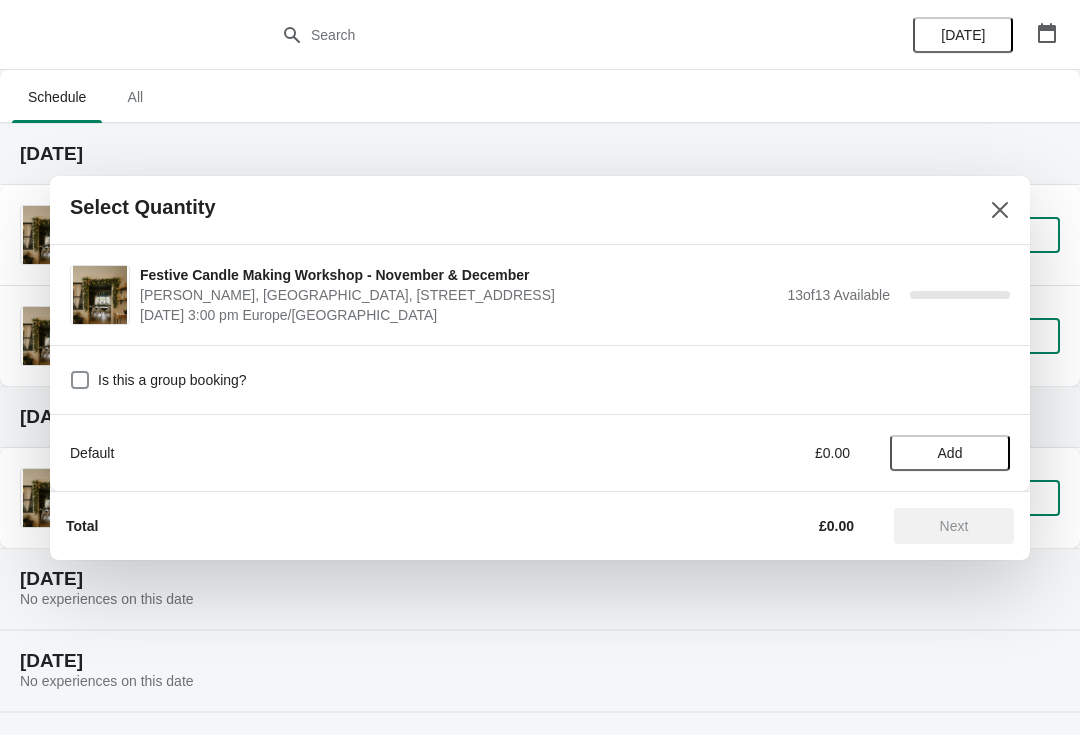 click on "Add" at bounding box center [950, 453] 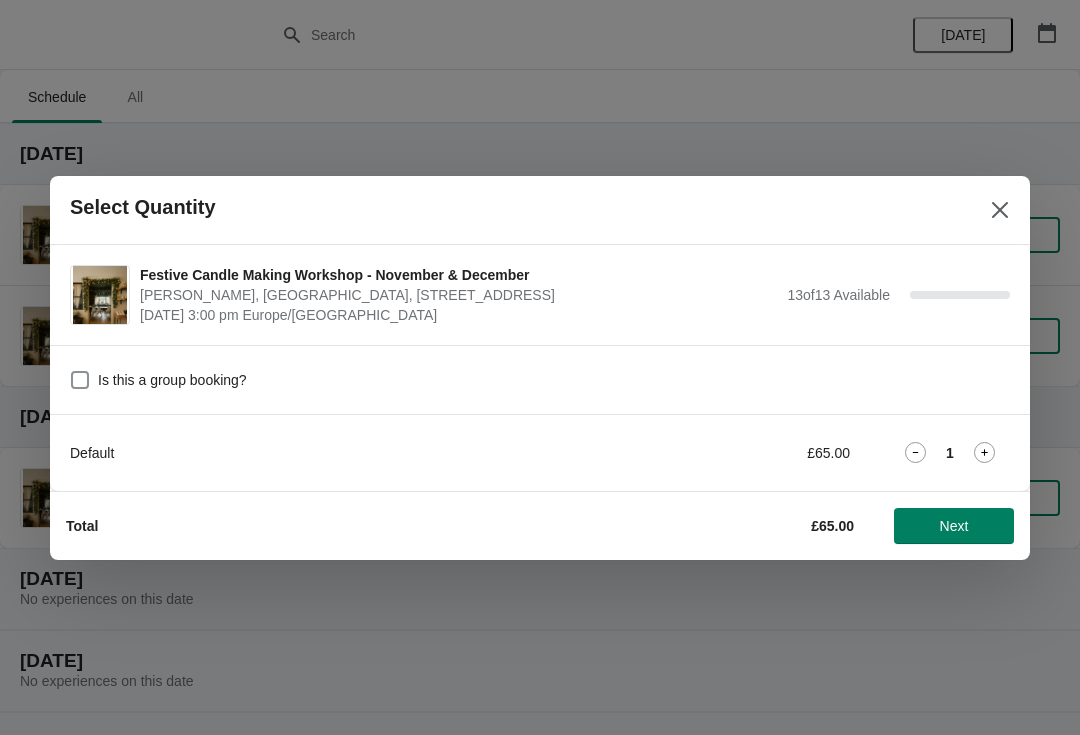 click on "Next" at bounding box center (954, 526) 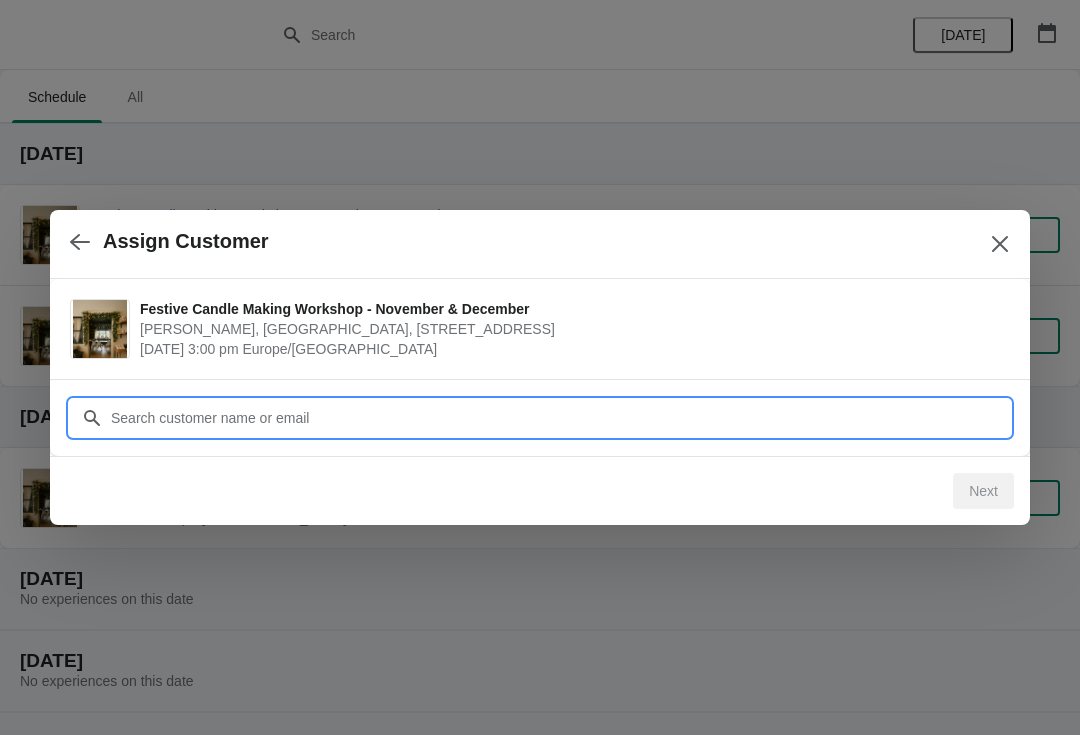 click on "Customer" at bounding box center (560, 418) 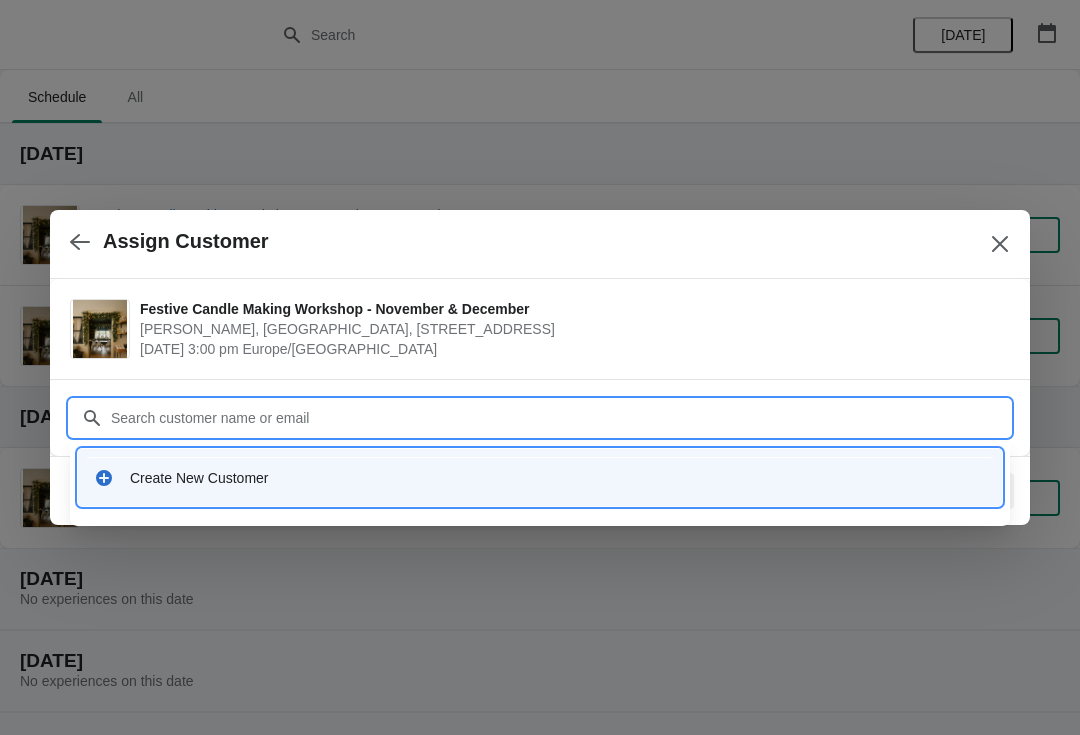 click on "Create New Customer" at bounding box center (558, 478) 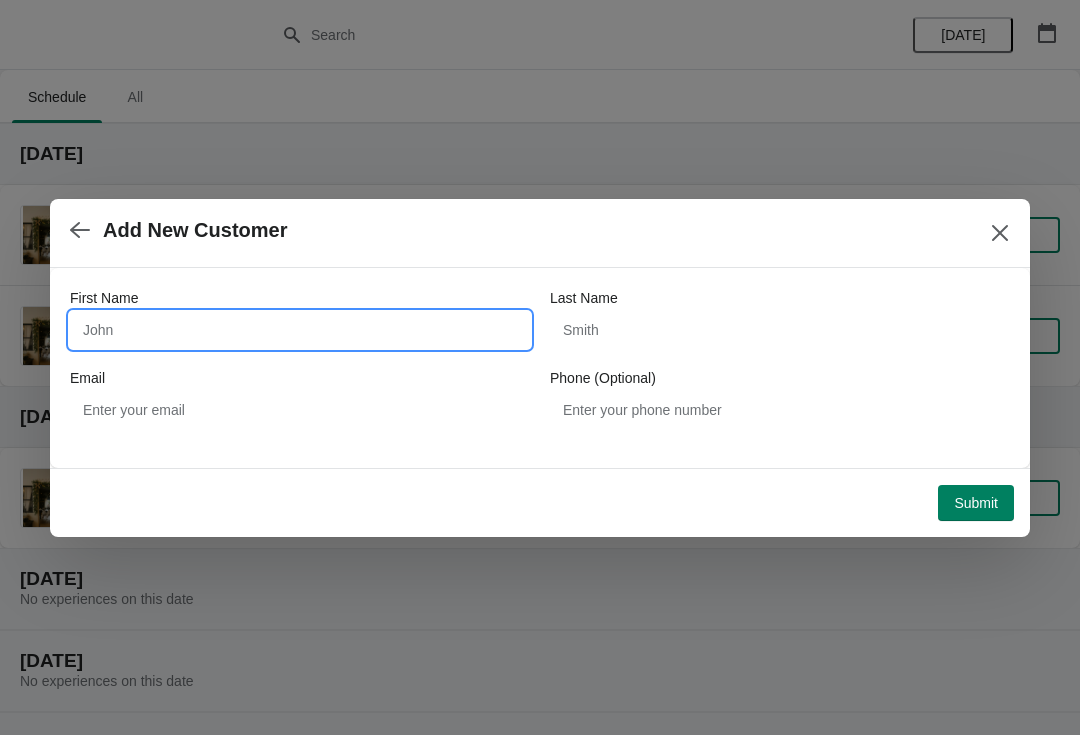 click on "First Name" at bounding box center [300, 330] 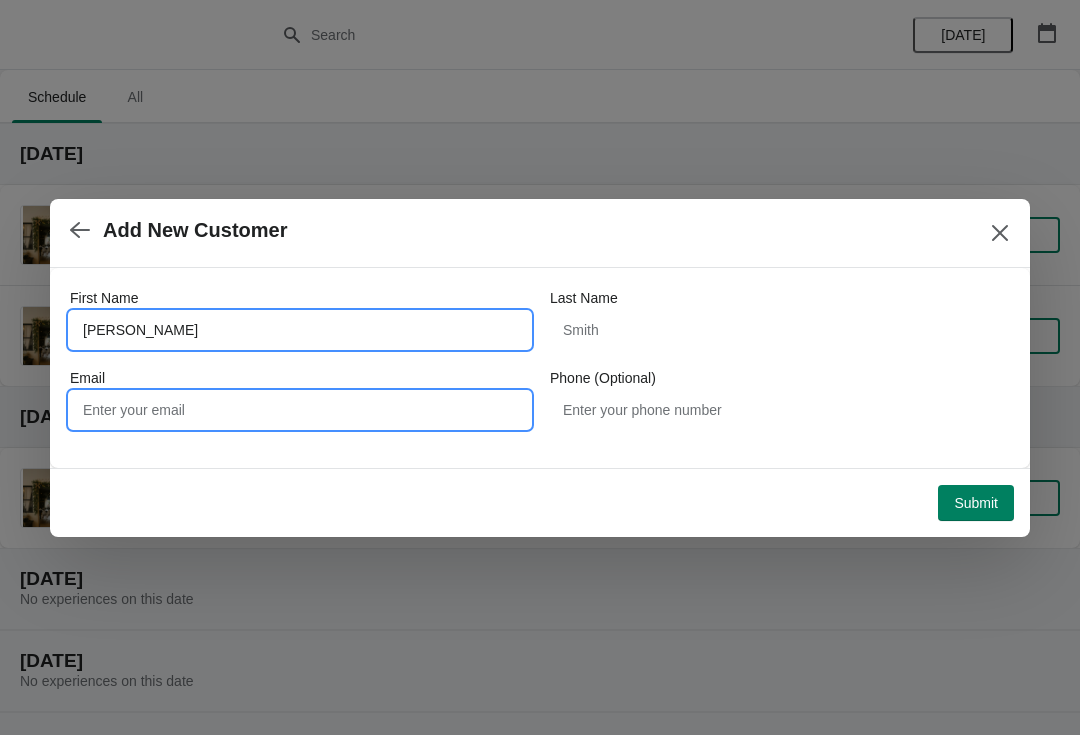 click on "Email" at bounding box center (300, 410) 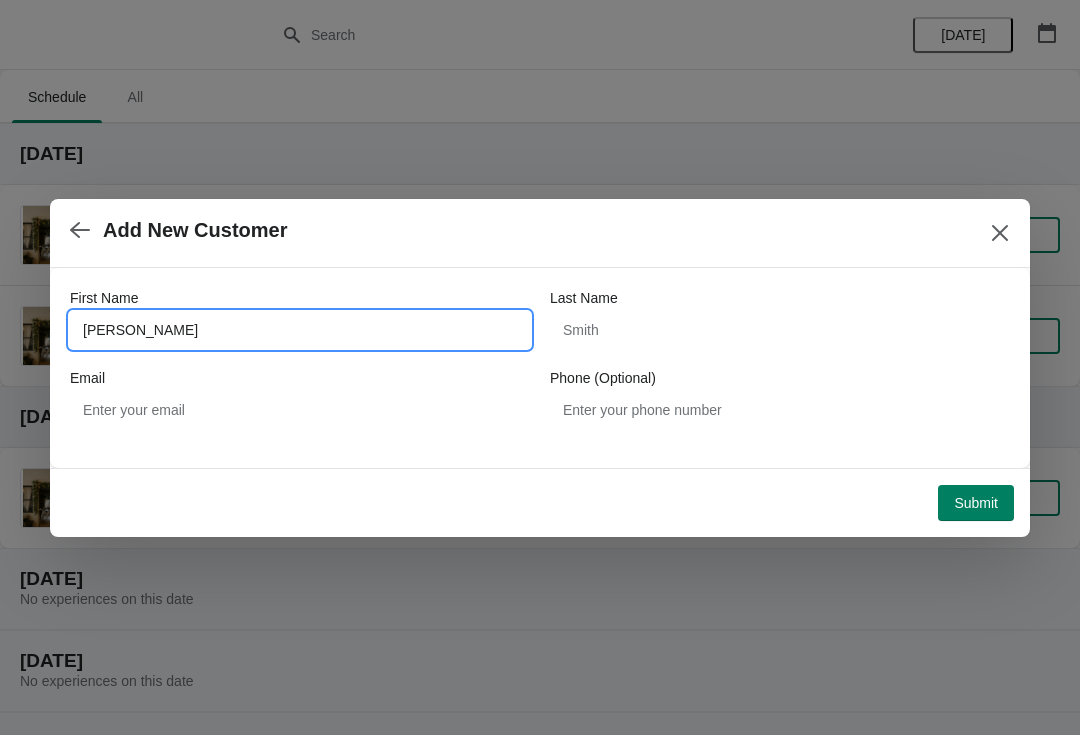 type on "[PERSON_NAME]" 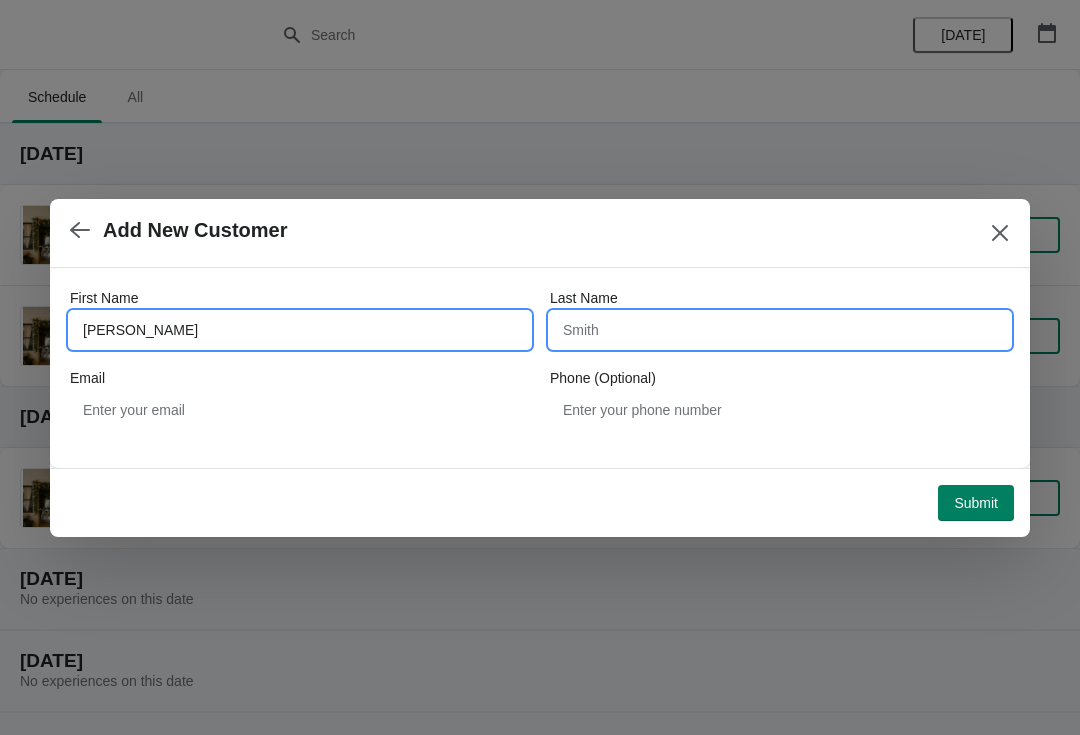 click on "Last Name" at bounding box center [780, 330] 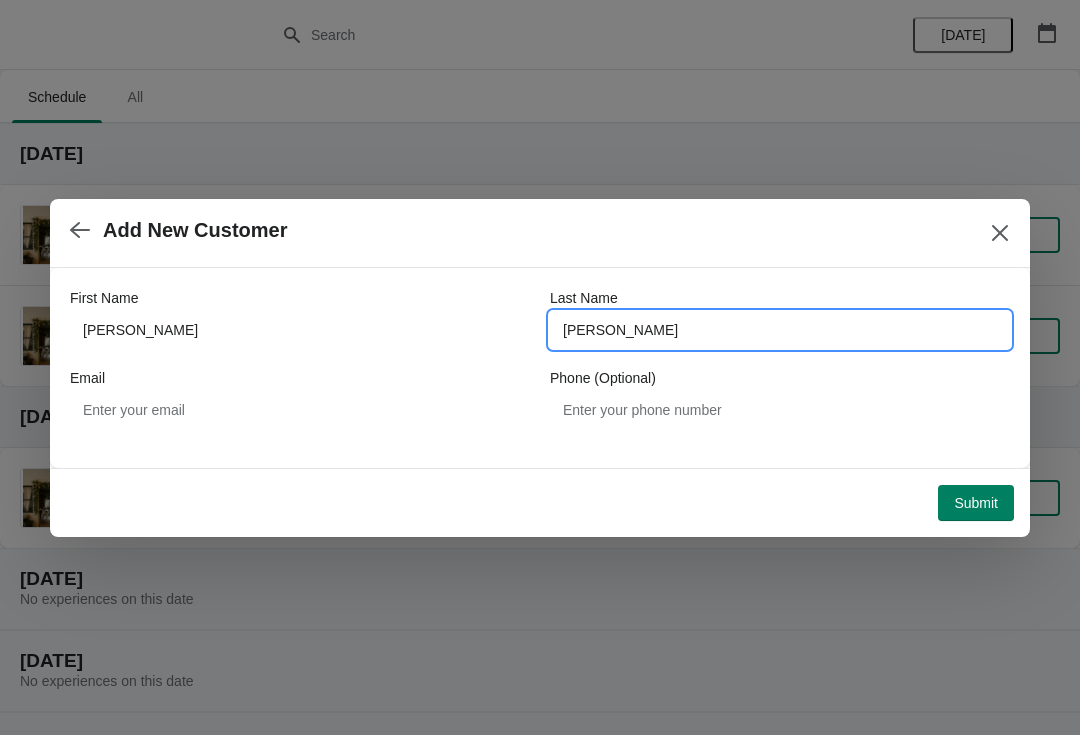 type on "[PERSON_NAME]" 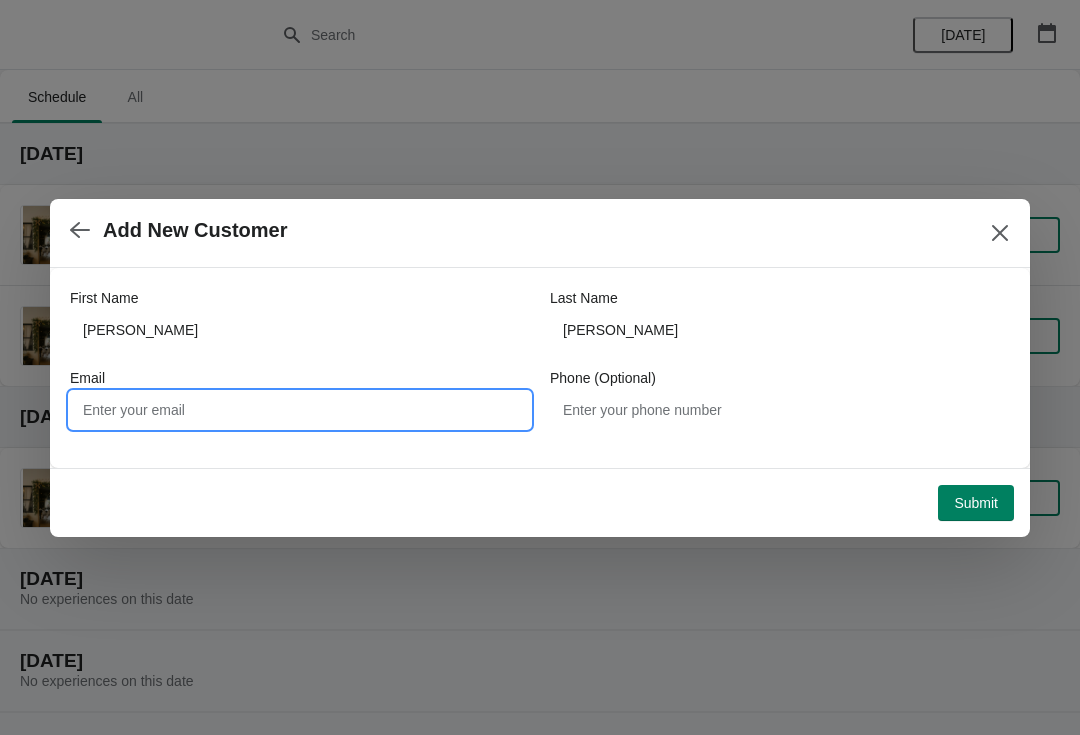 click on "Email" at bounding box center [300, 410] 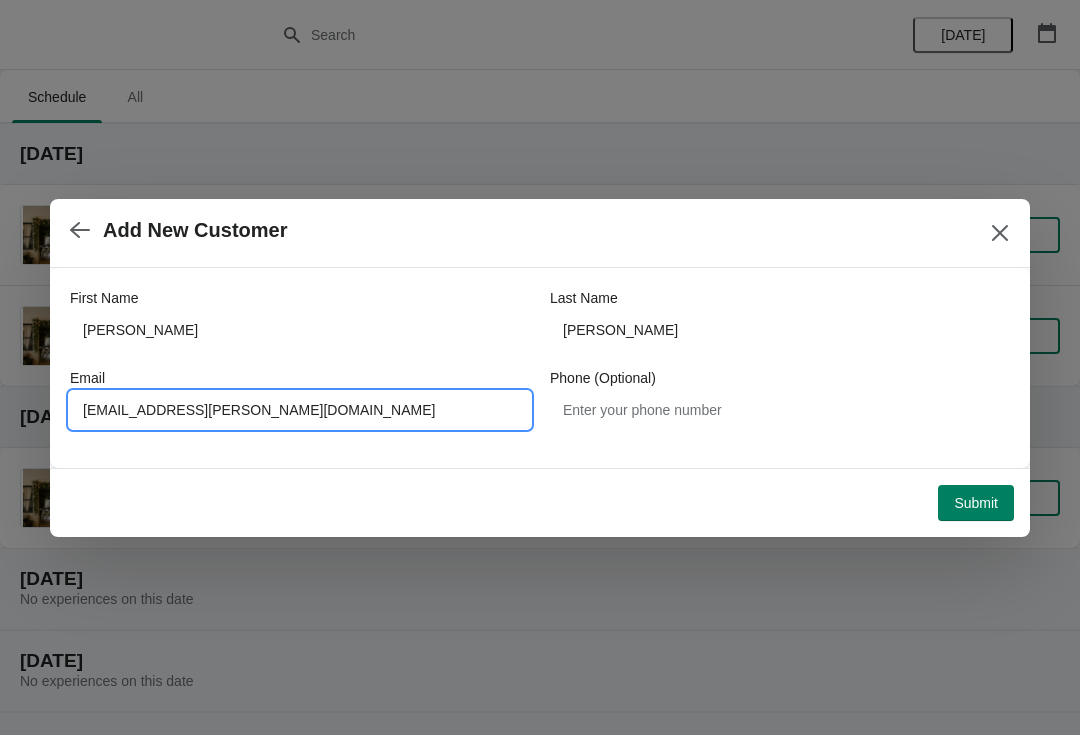 type on "[EMAIL_ADDRESS][PERSON_NAME][DOMAIN_NAME]" 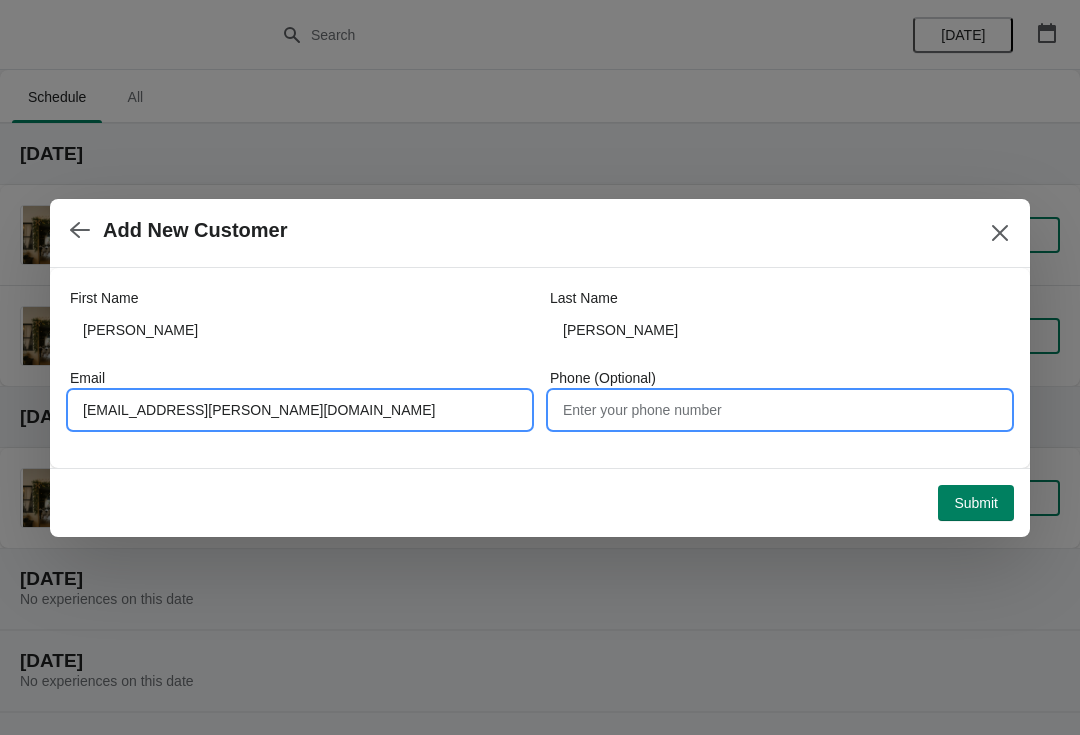 click on "Phone (Optional)" at bounding box center (780, 410) 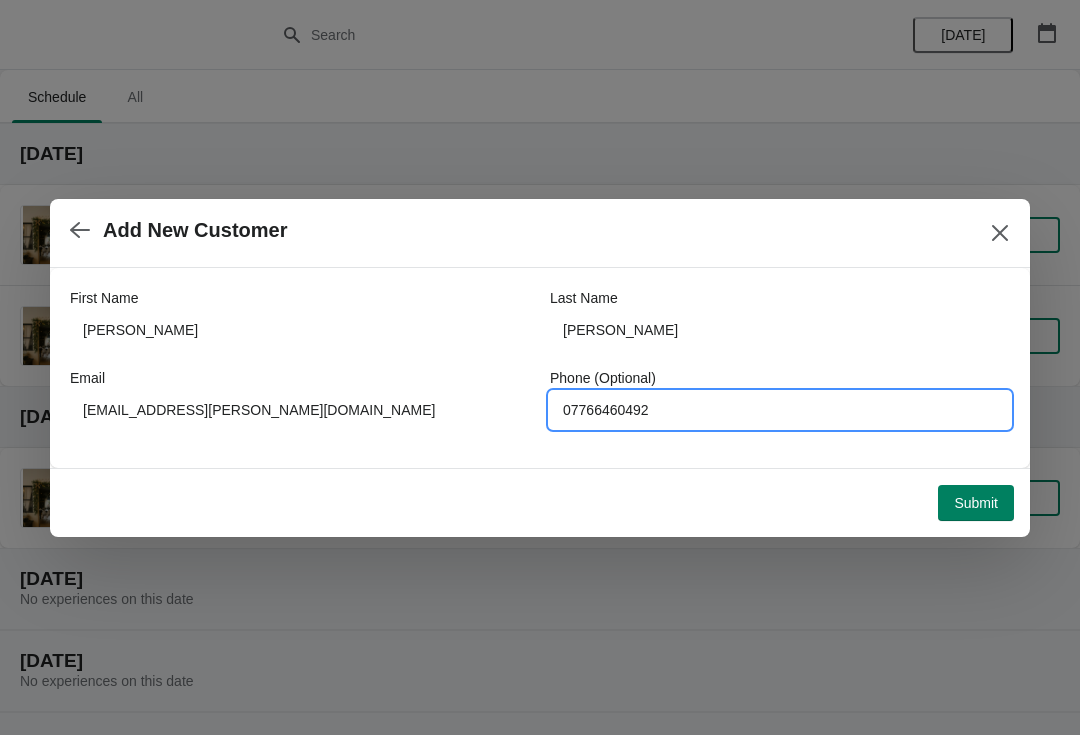 type on "07766460492" 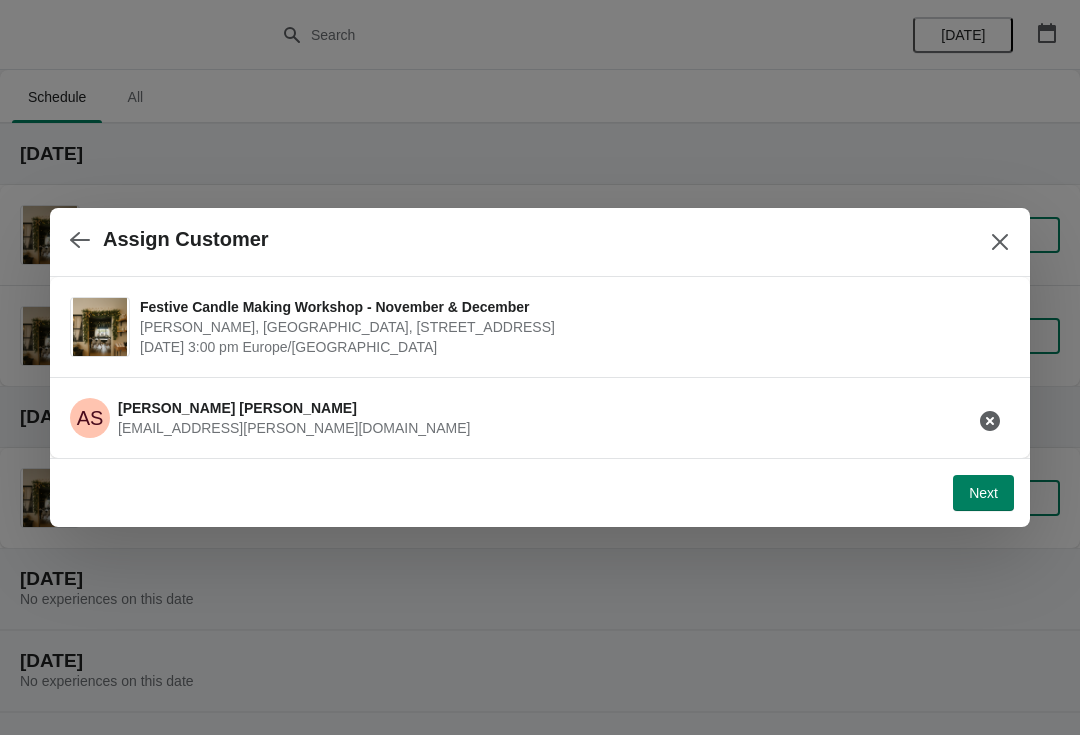 click on "Next" at bounding box center [983, 493] 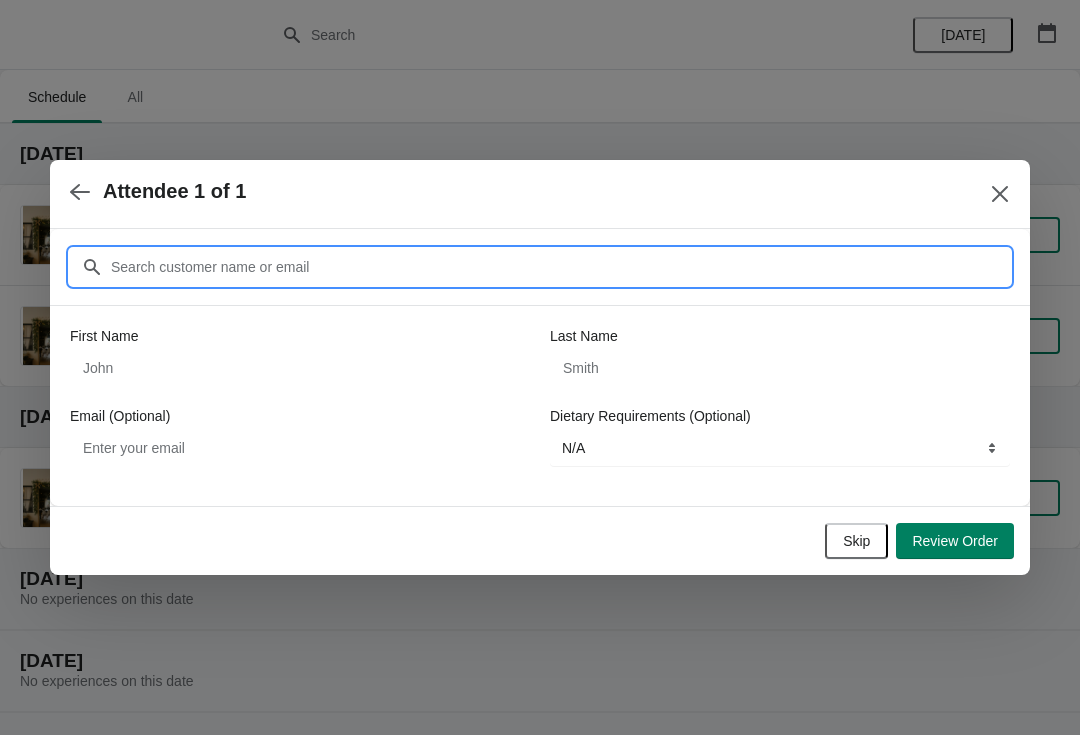 click on "Customer" at bounding box center (560, 267) 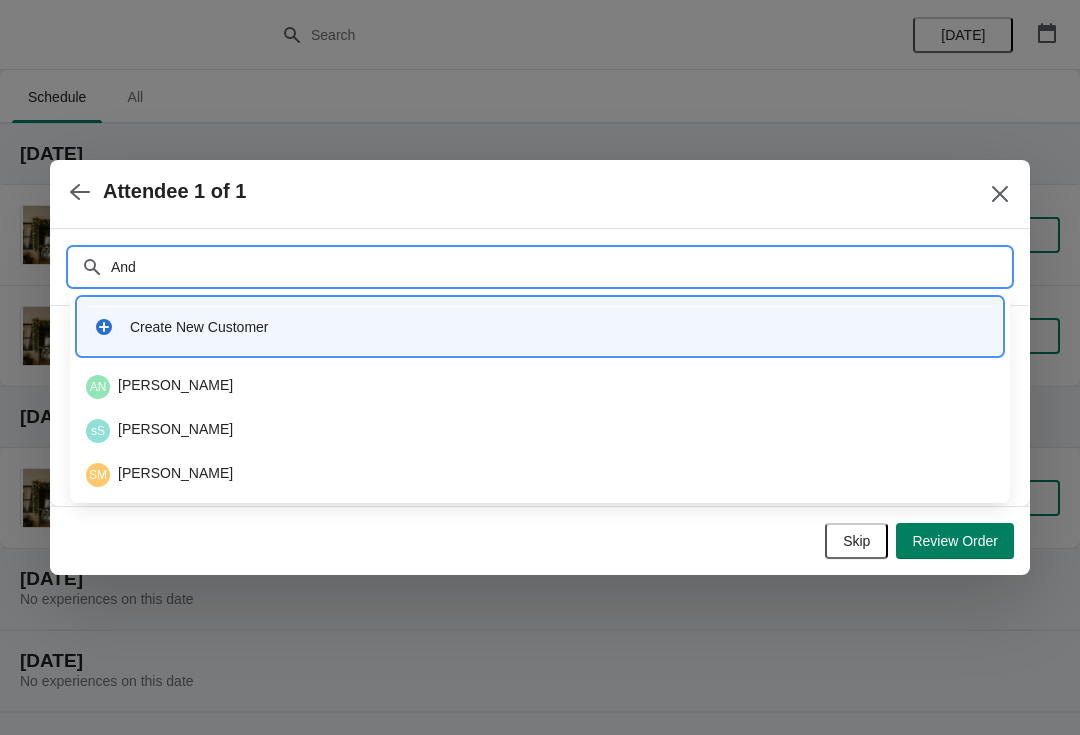 type on "And" 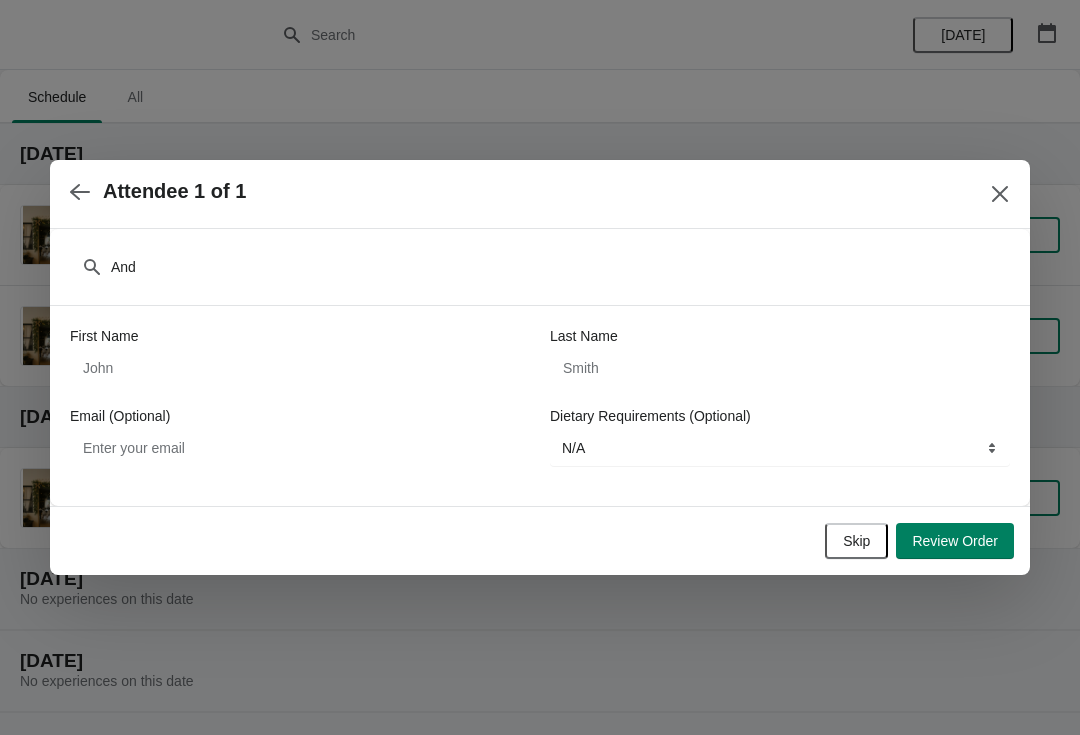 click 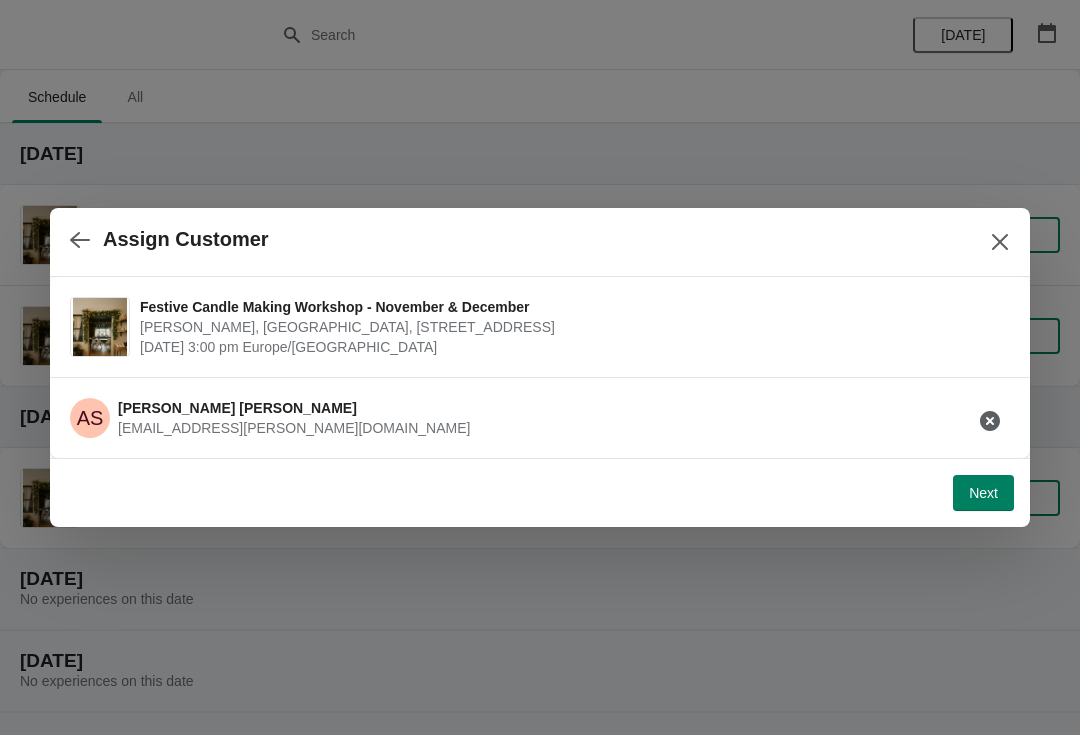 click on "Next" at bounding box center (983, 493) 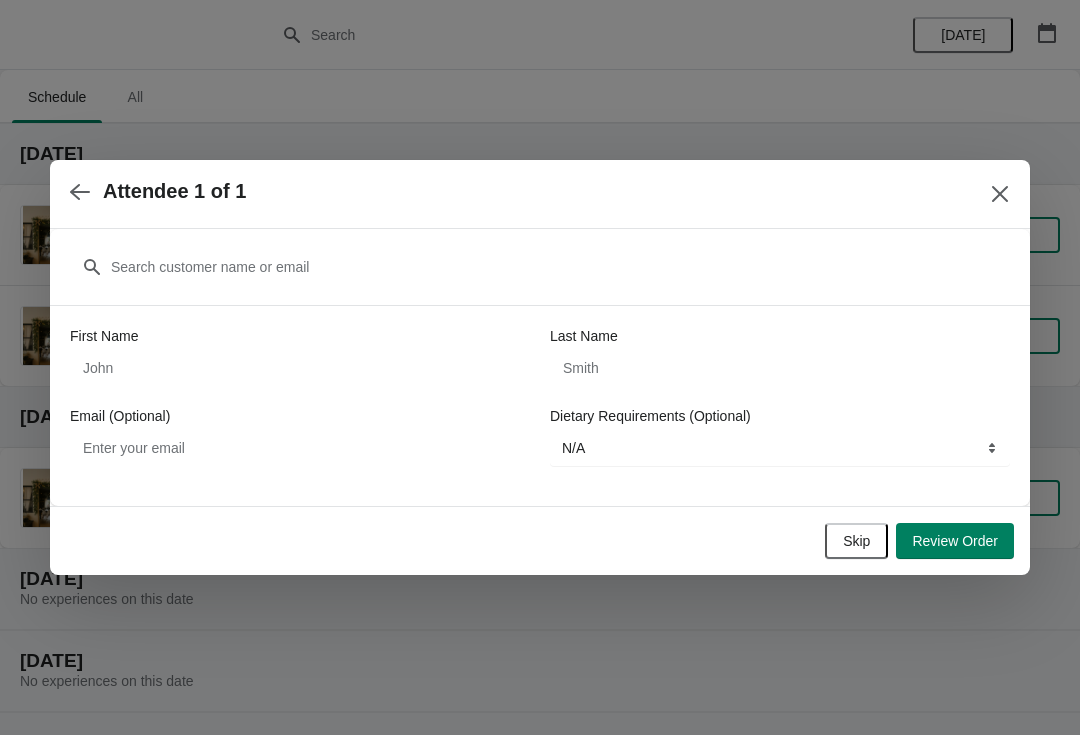 click on "Skip" at bounding box center [856, 541] 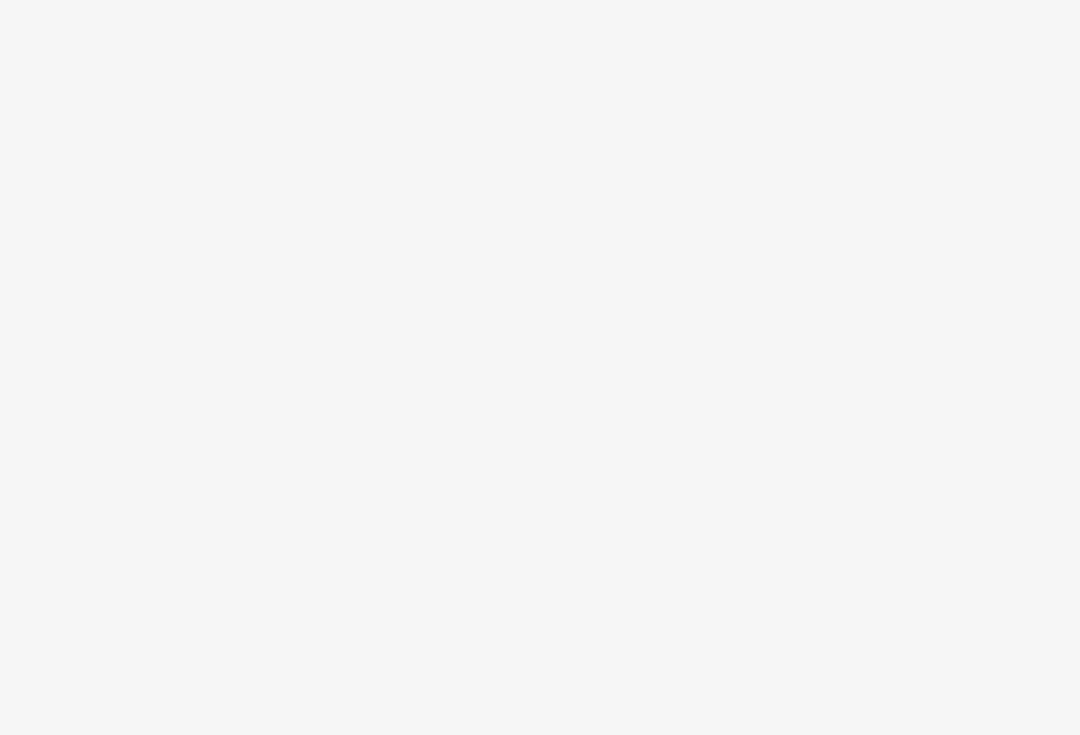 scroll, scrollTop: 0, scrollLeft: 0, axis: both 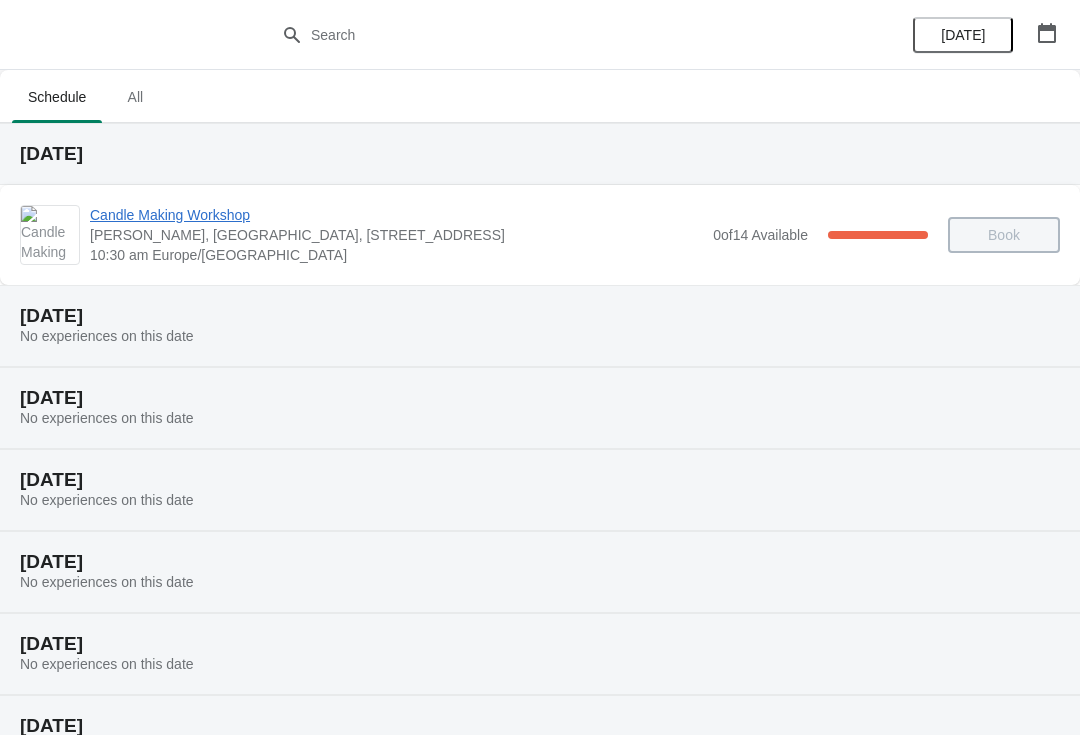 click at bounding box center [1047, 33] 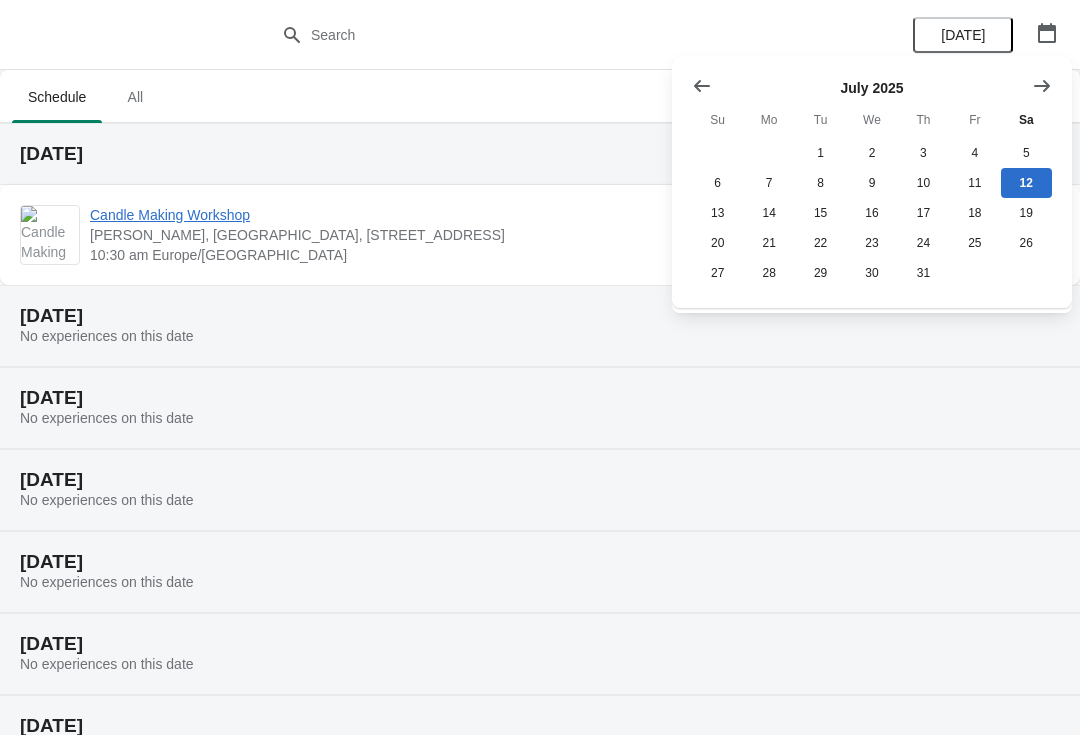 click at bounding box center [1042, 86] 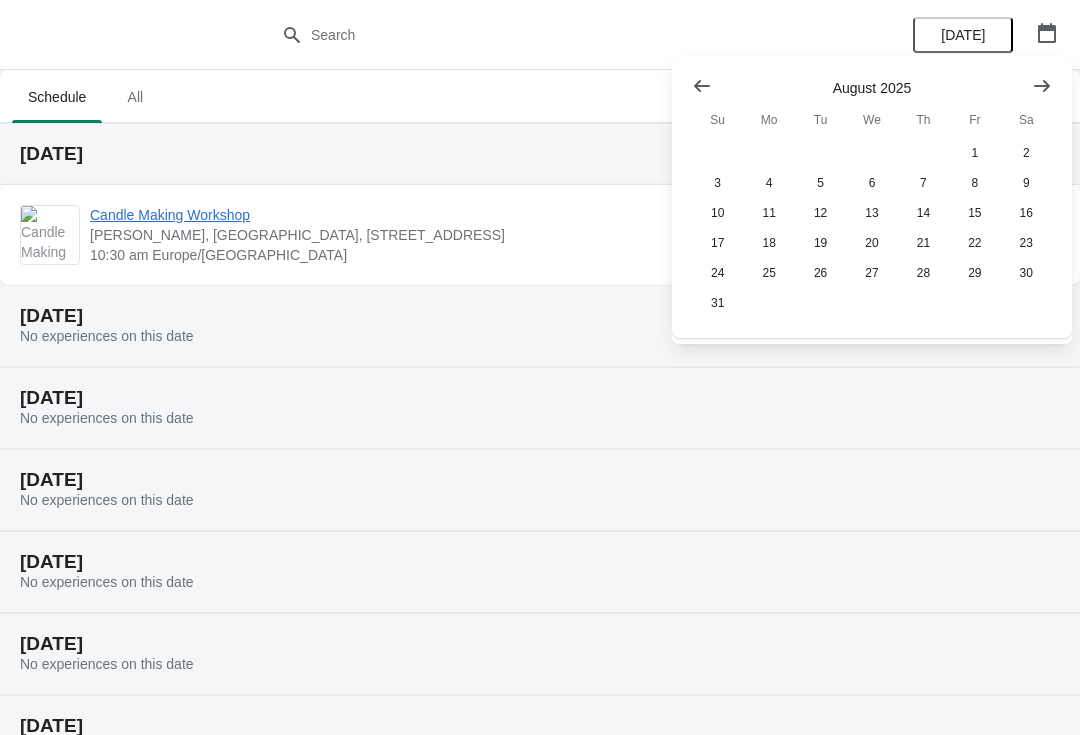 click 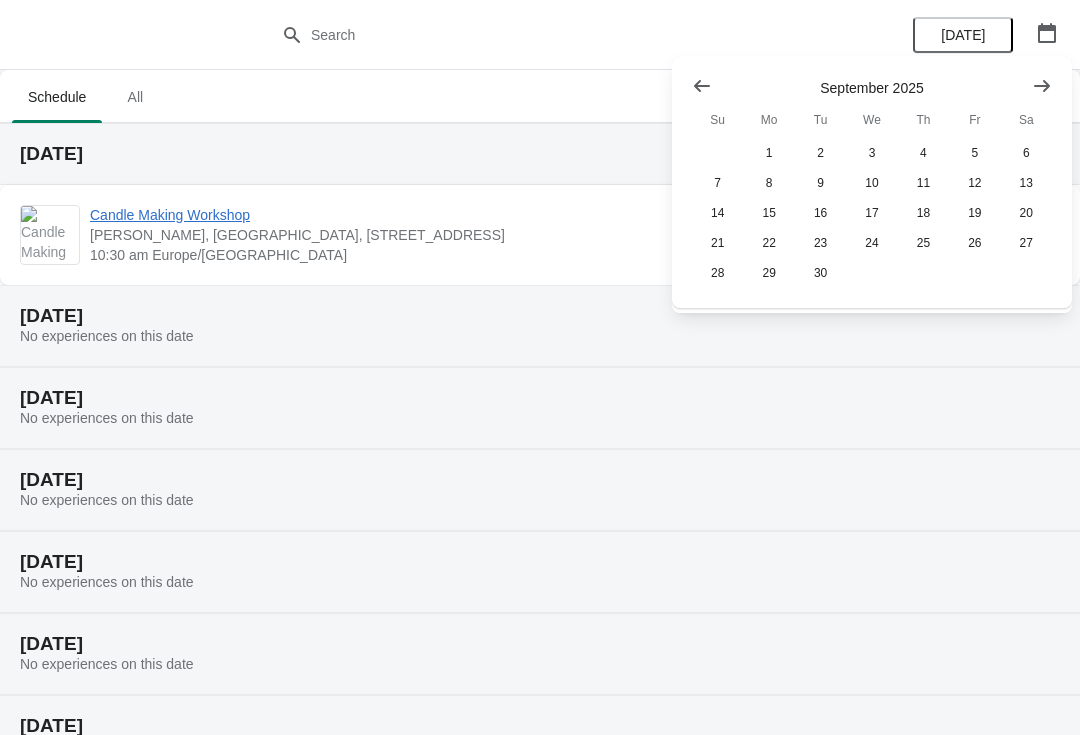 click 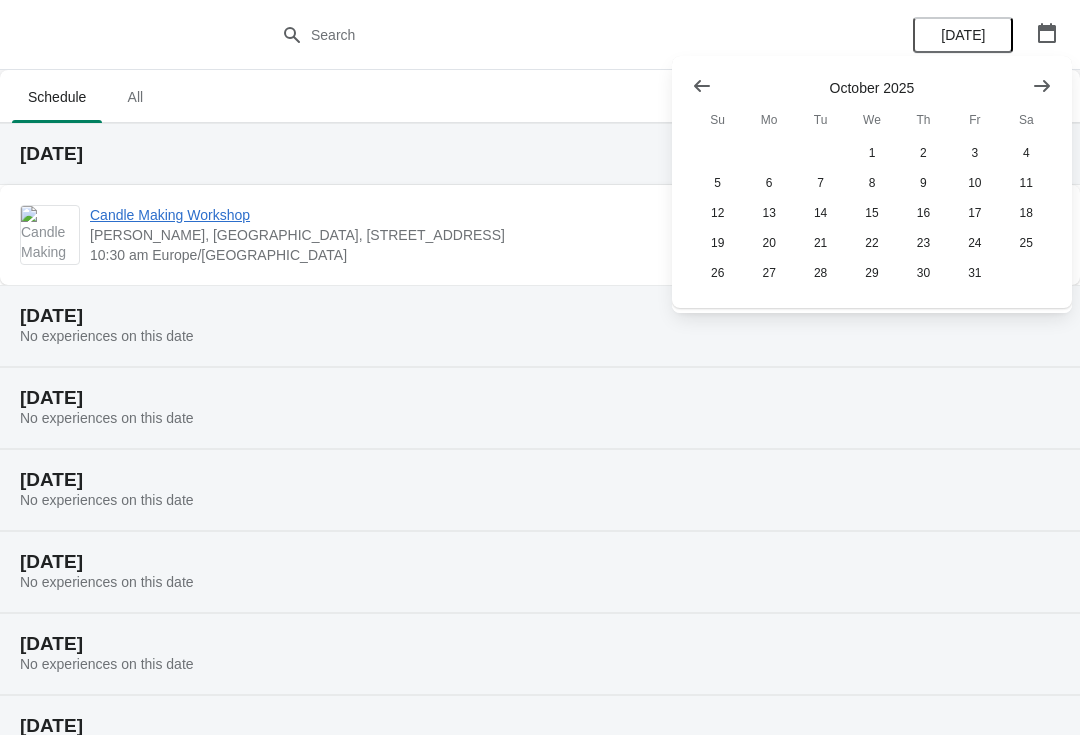 click 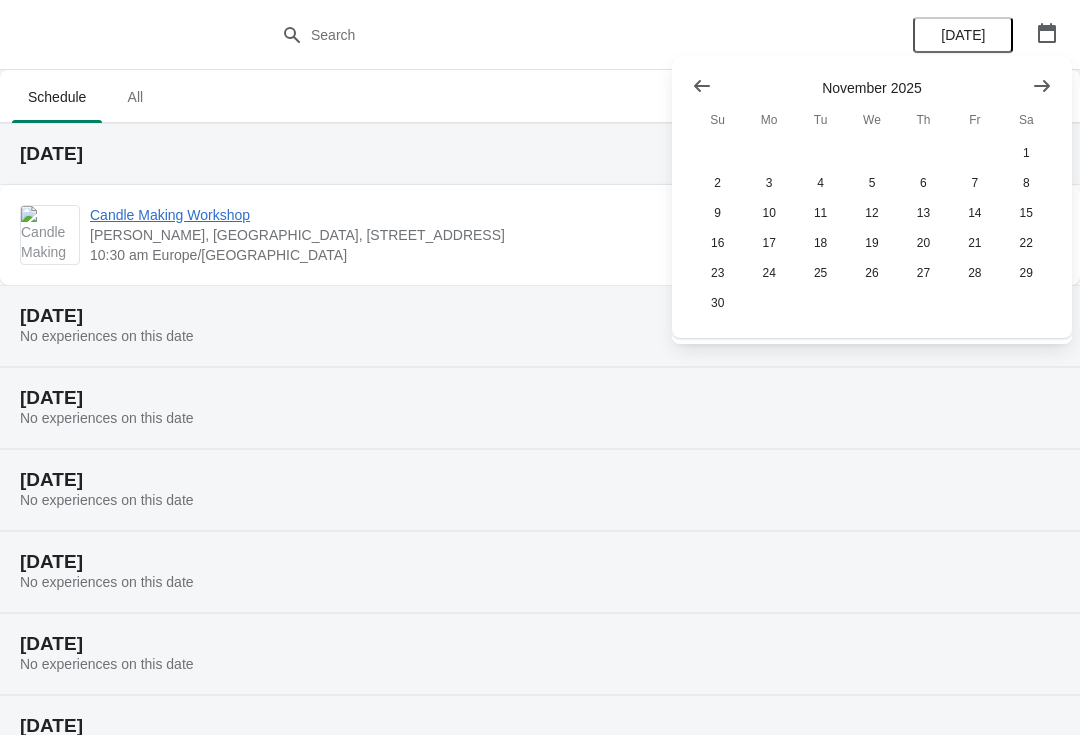 click 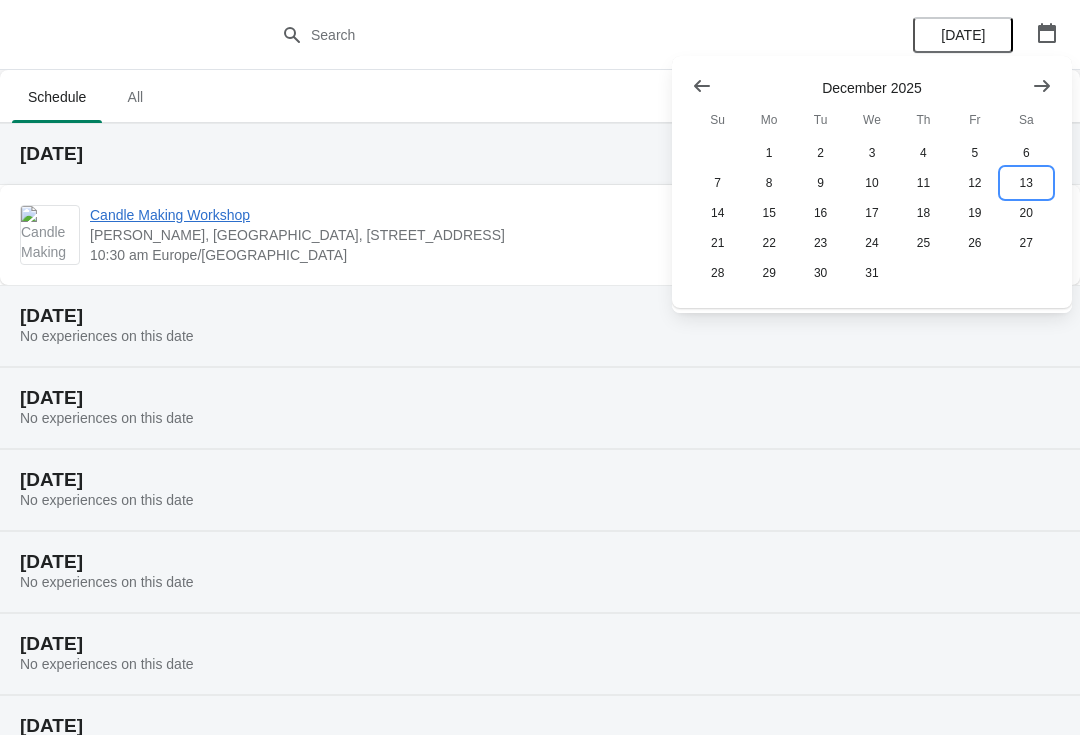 click on "13" at bounding box center [1026, 183] 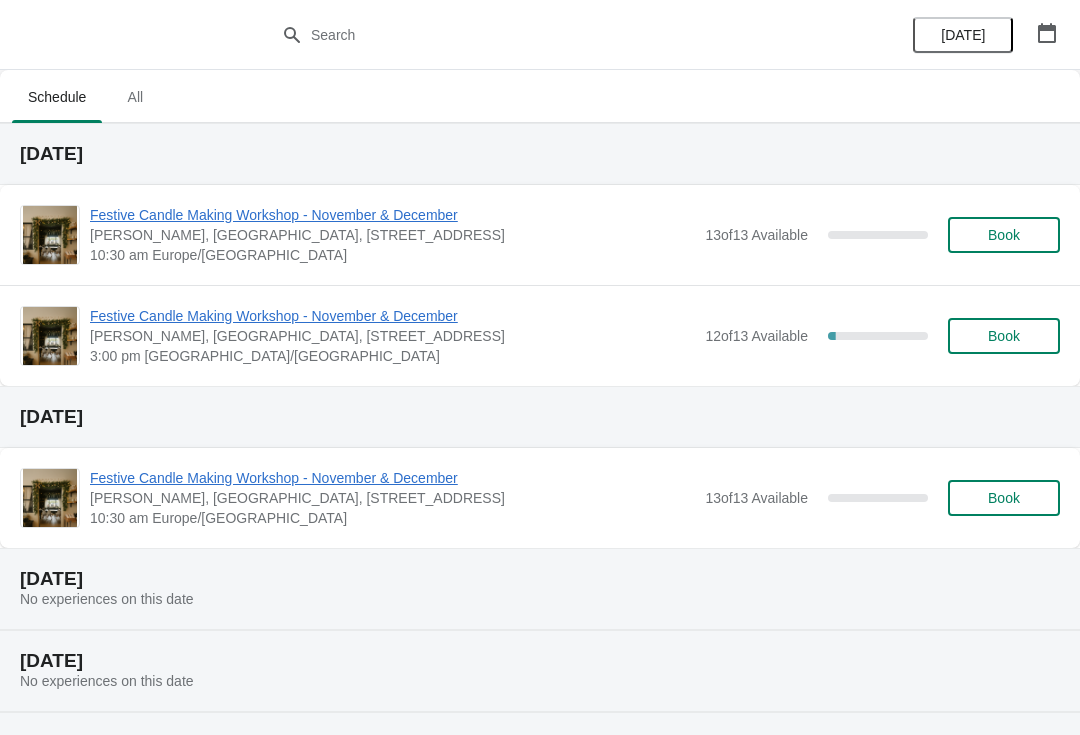 click on "Book" at bounding box center (1004, 336) 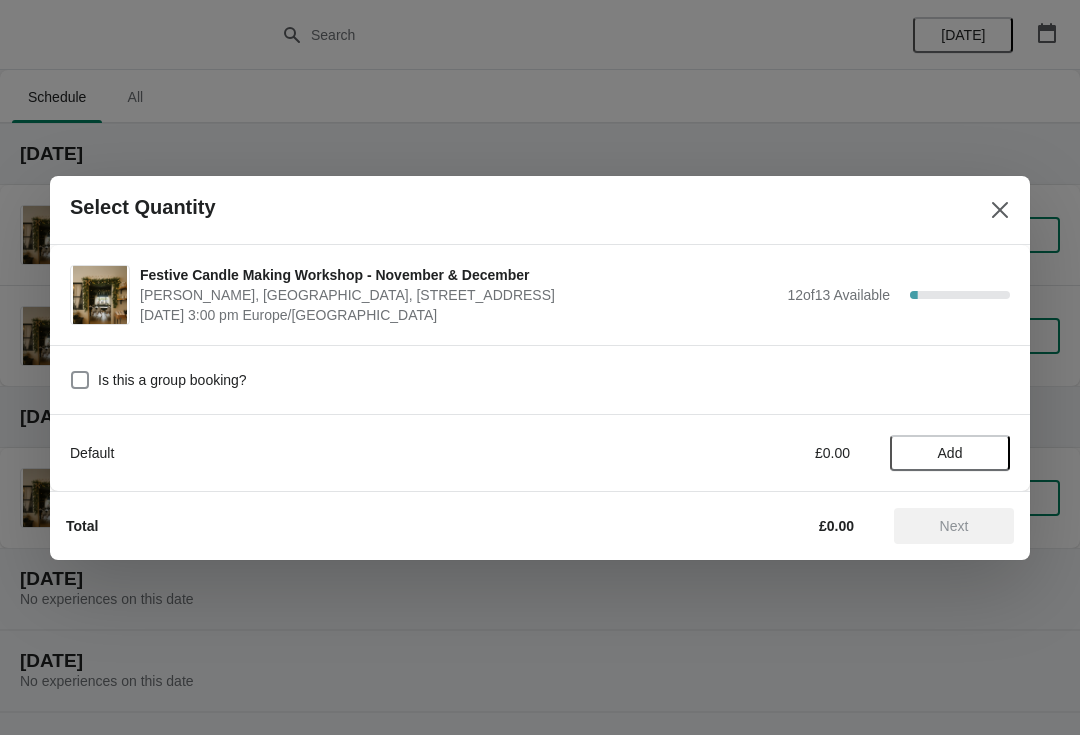 click on "Add" at bounding box center [950, 453] 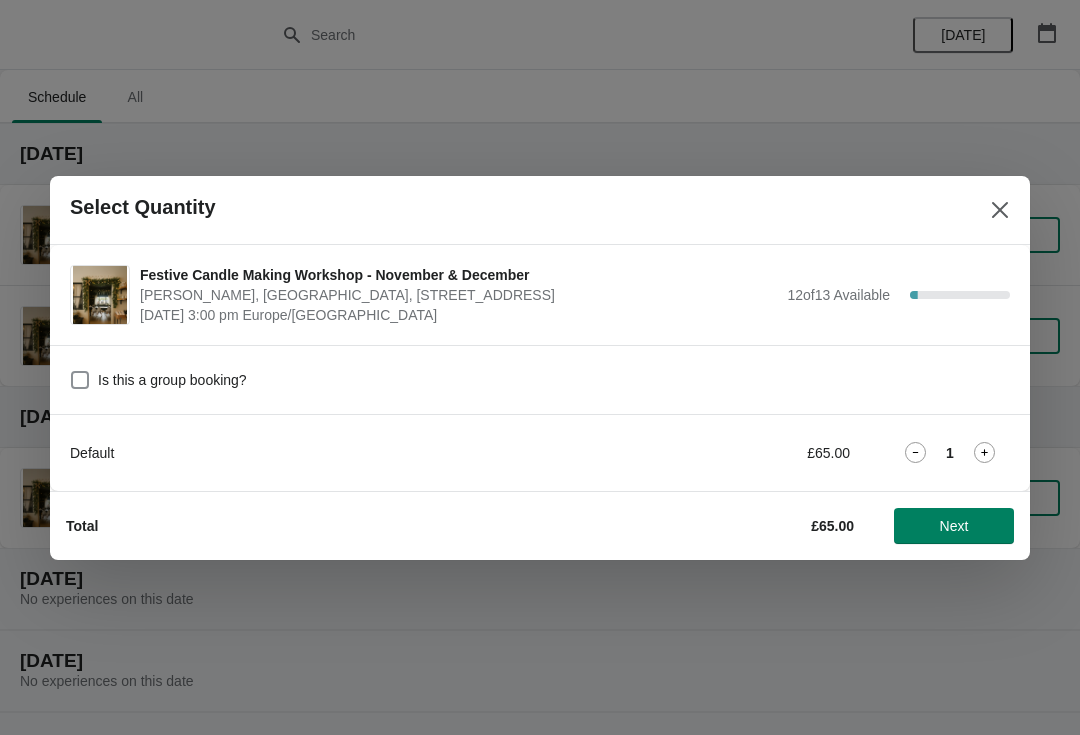 click on "Next" at bounding box center [954, 526] 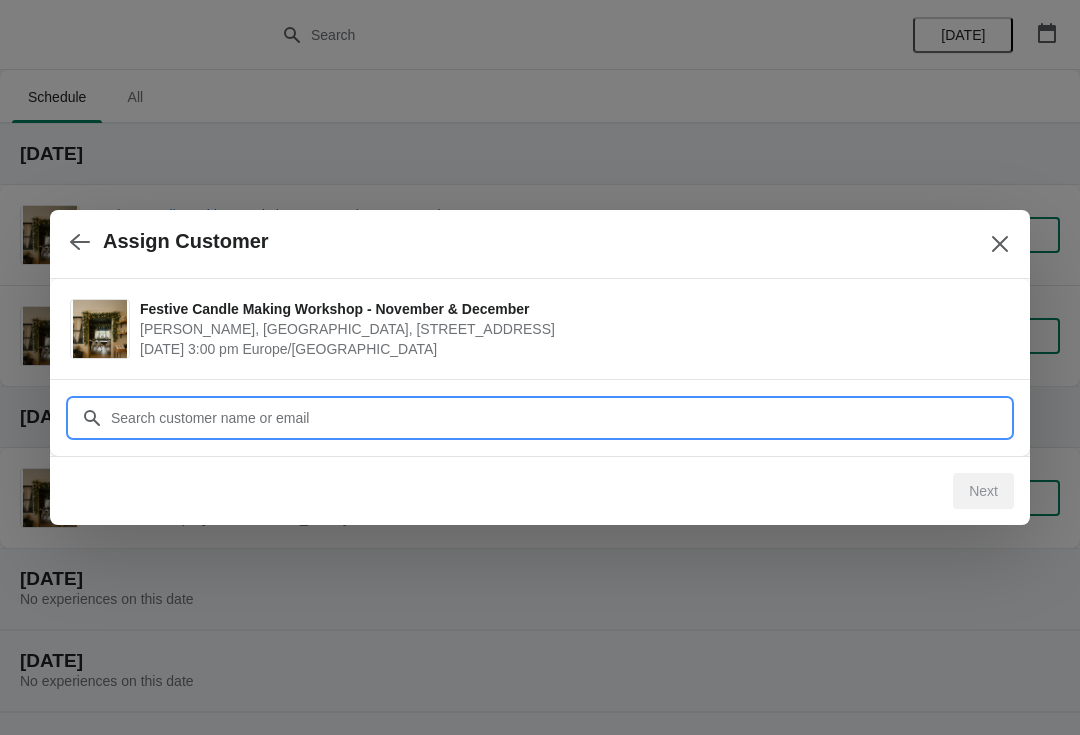 click on "Customer" at bounding box center (560, 418) 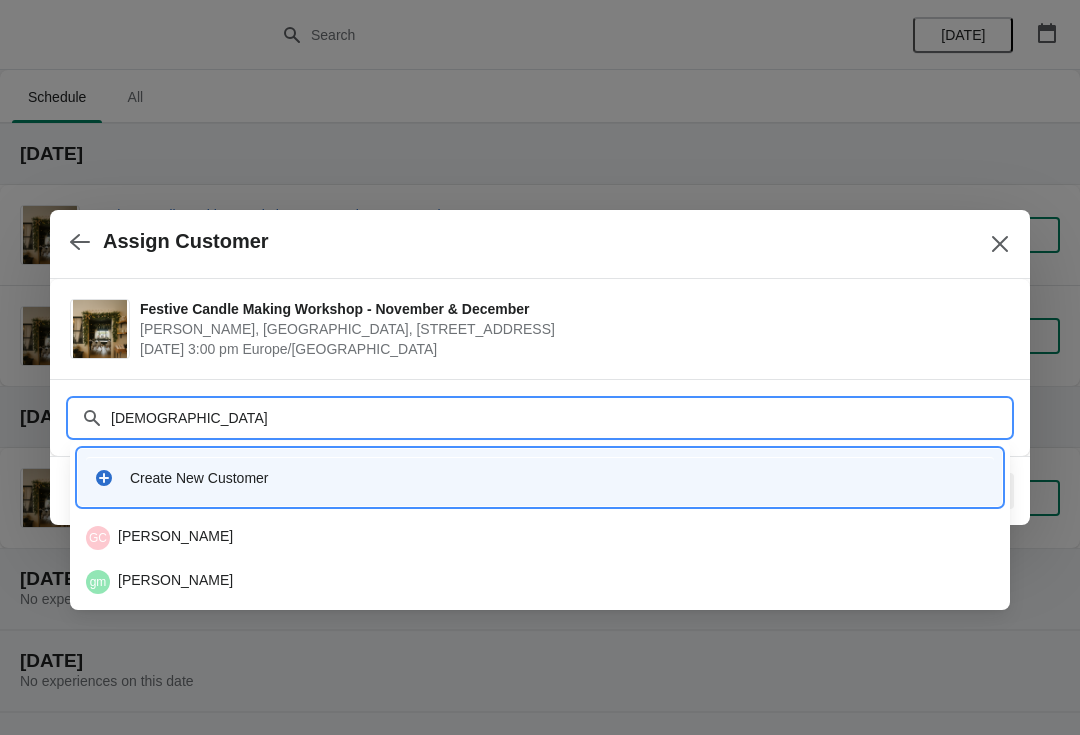 type on "Gayn" 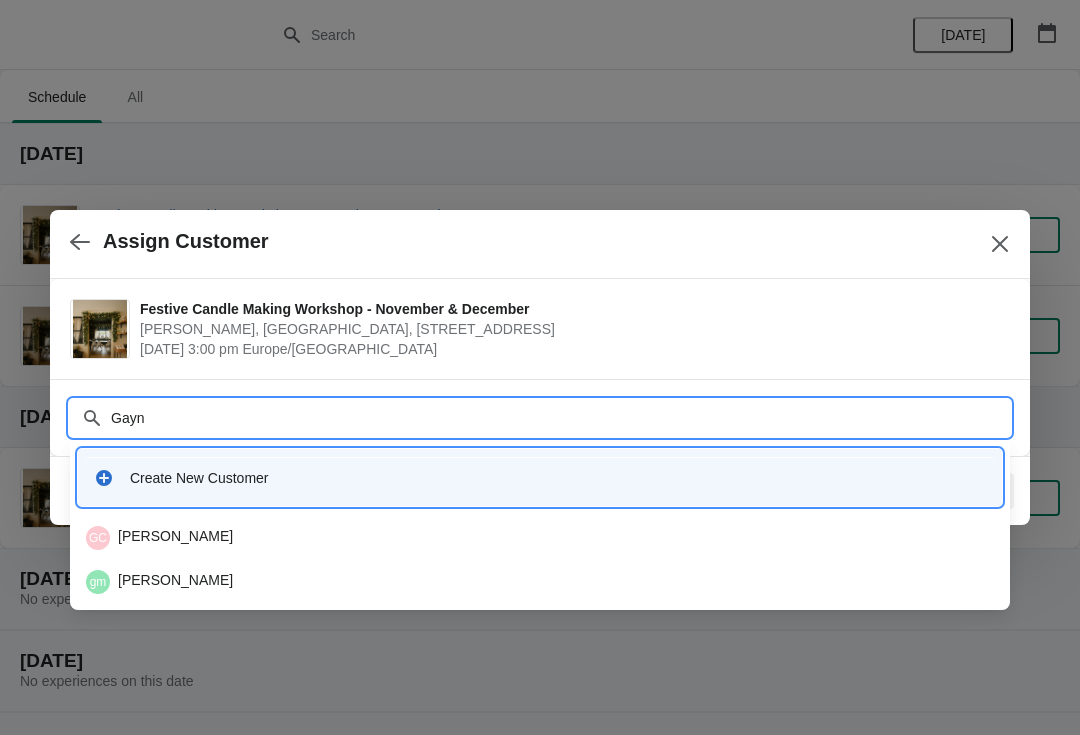 click on "GC Gaynor Collier" at bounding box center [540, 538] 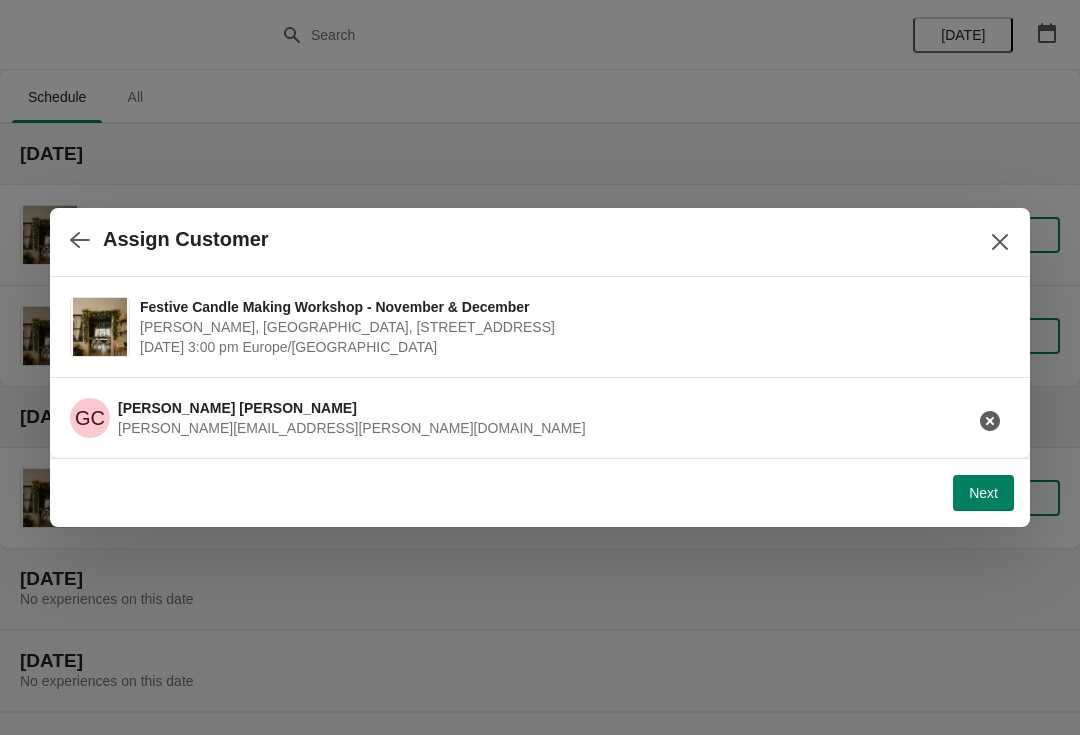 click on "Next" at bounding box center (983, 493) 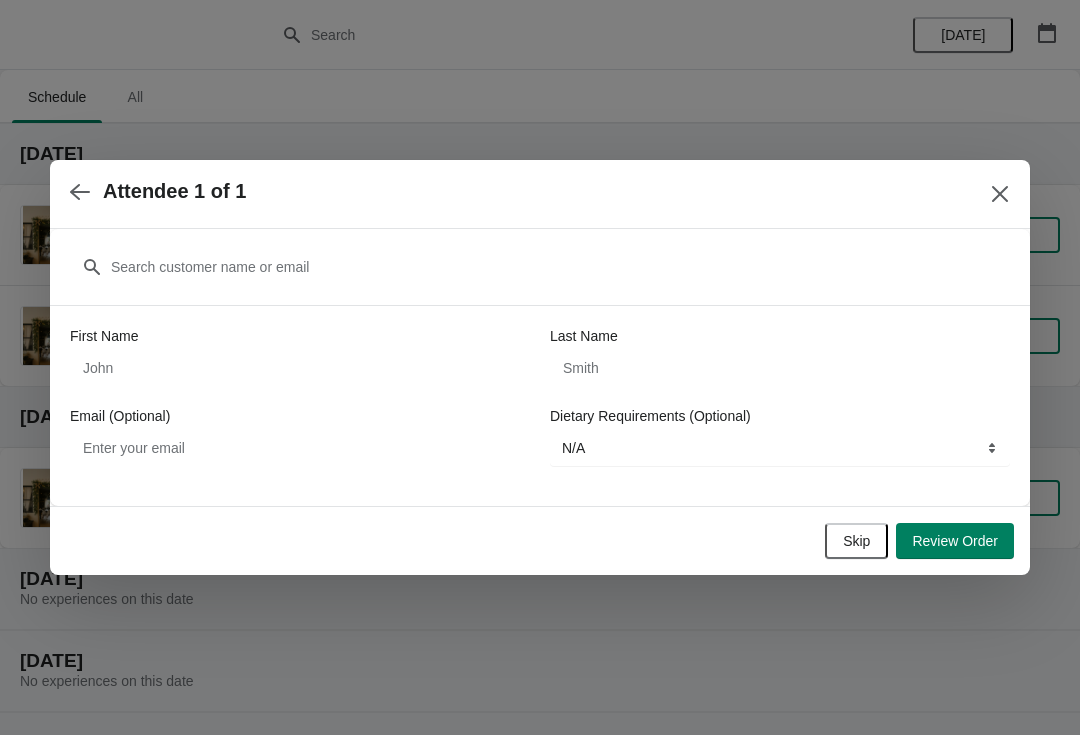 click on "Skip" at bounding box center (856, 541) 